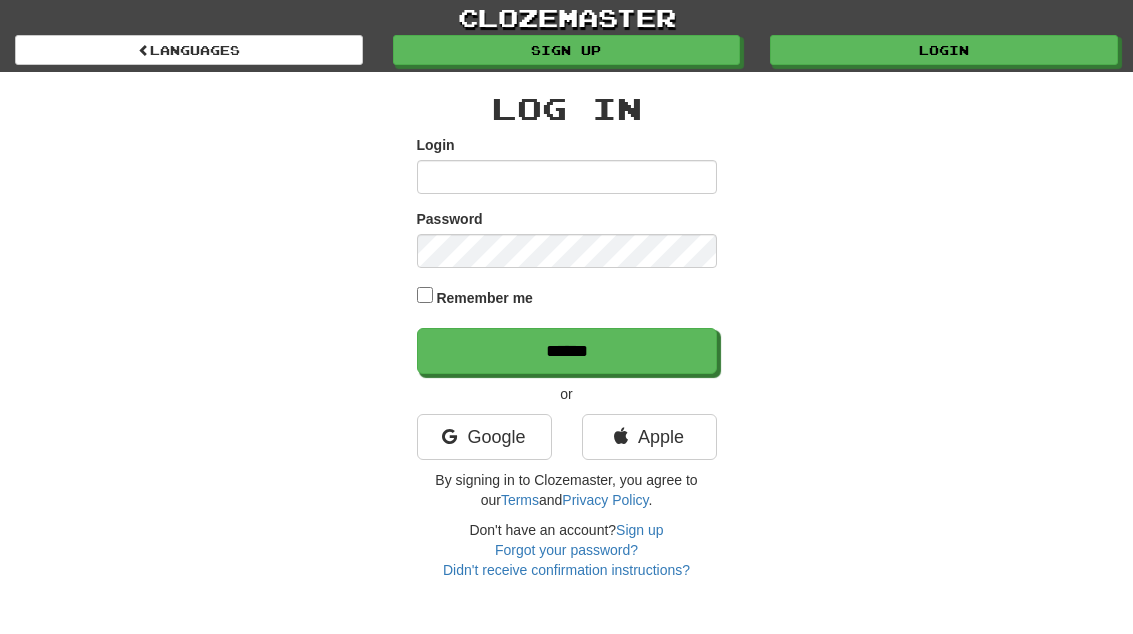 scroll, scrollTop: 0, scrollLeft: 0, axis: both 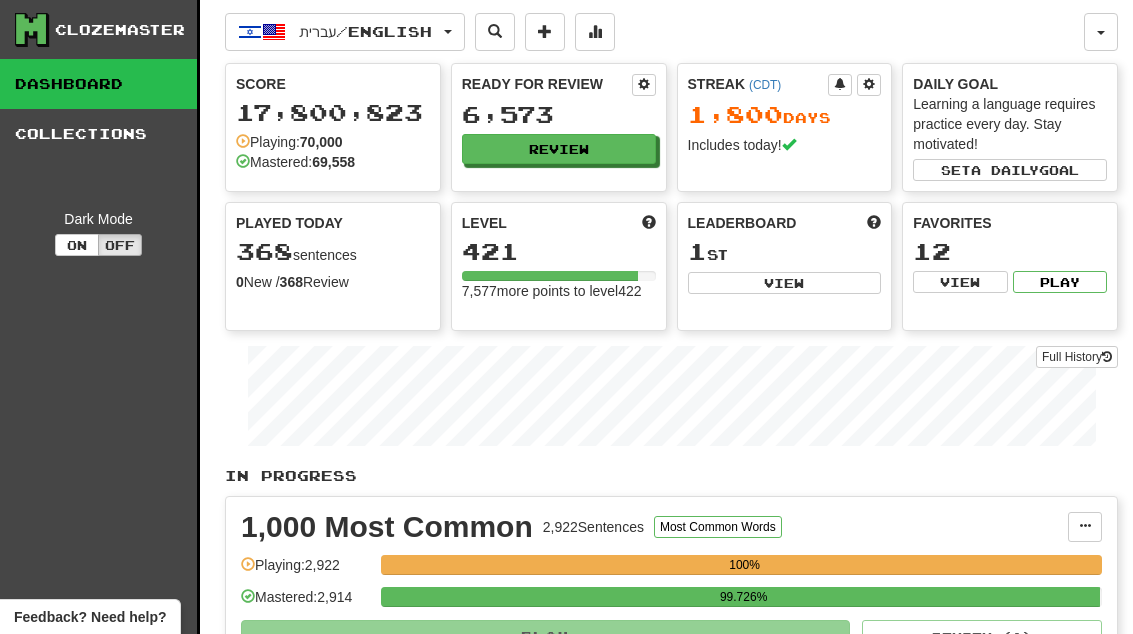 click on "Review" at bounding box center [559, 149] 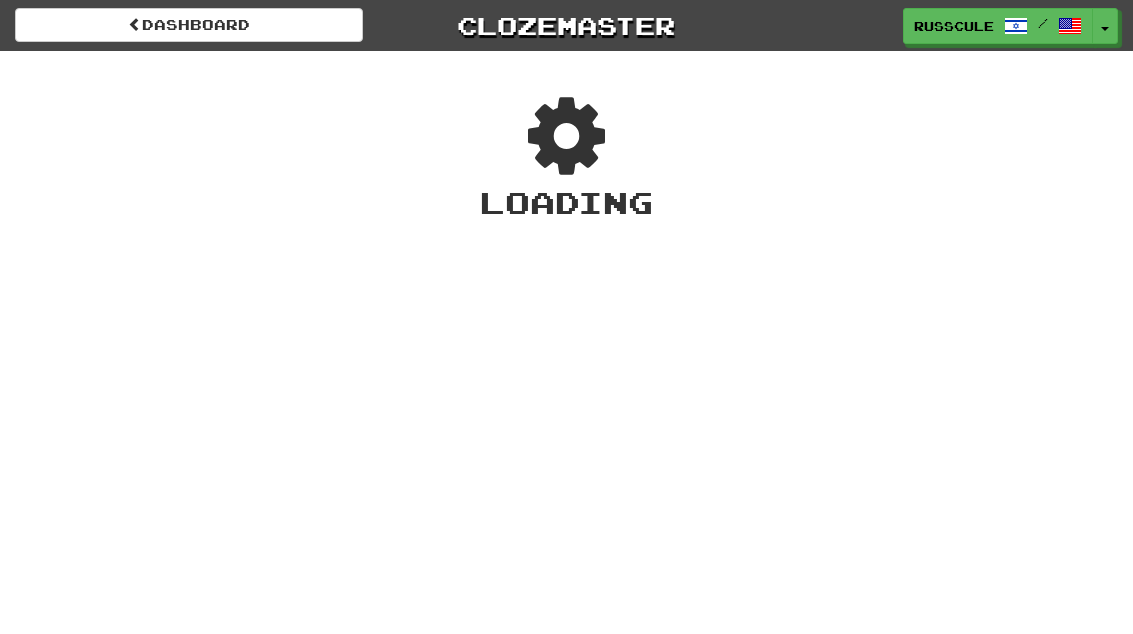scroll, scrollTop: 0, scrollLeft: 0, axis: both 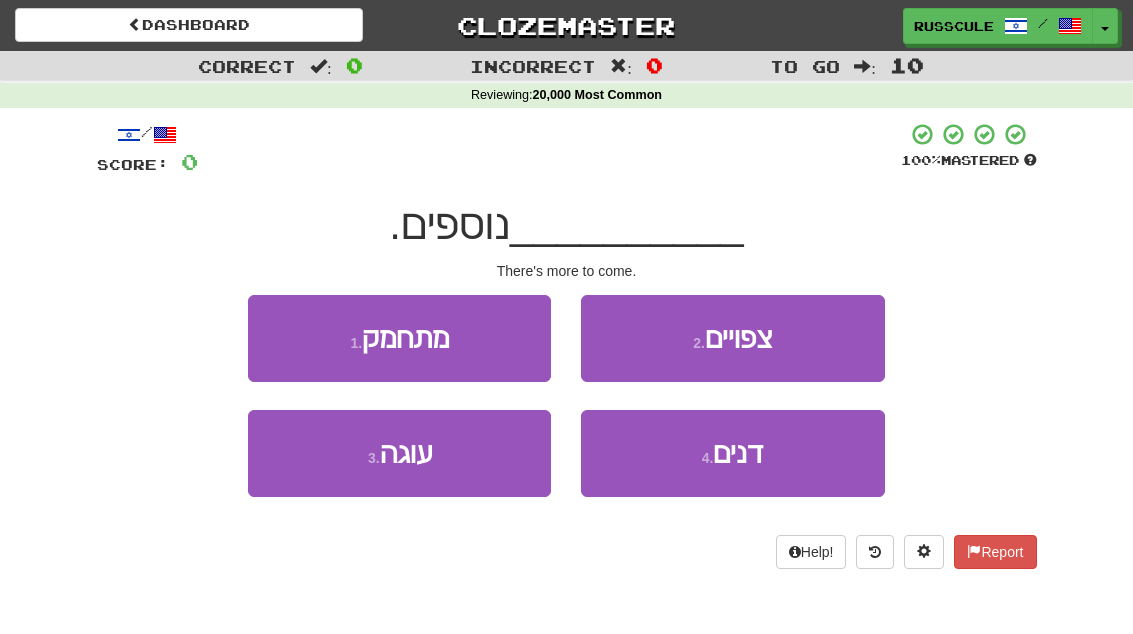 click on "2 .  צפויים" at bounding box center (732, 338) 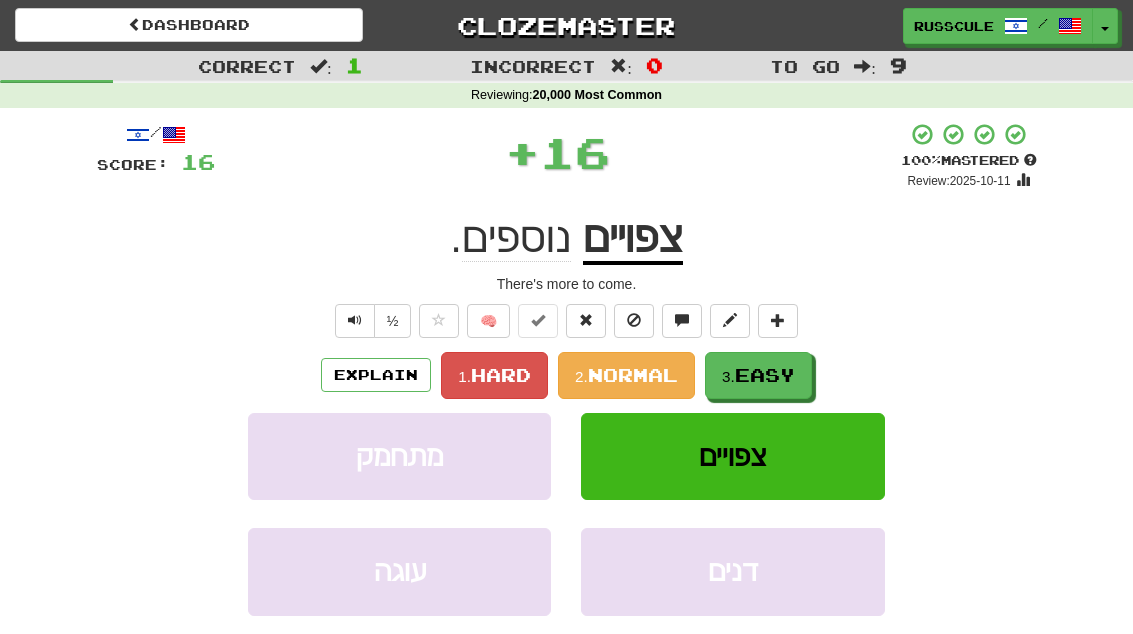 click on "Easy" at bounding box center (765, 375) 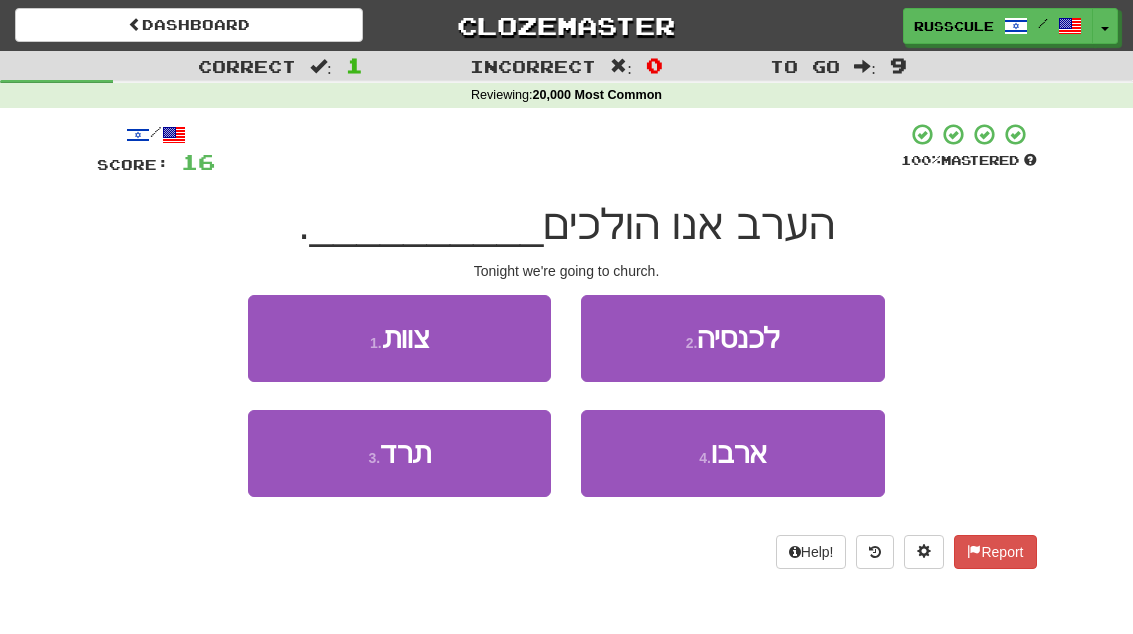 click on "2 .  לכנסיה" at bounding box center (732, 338) 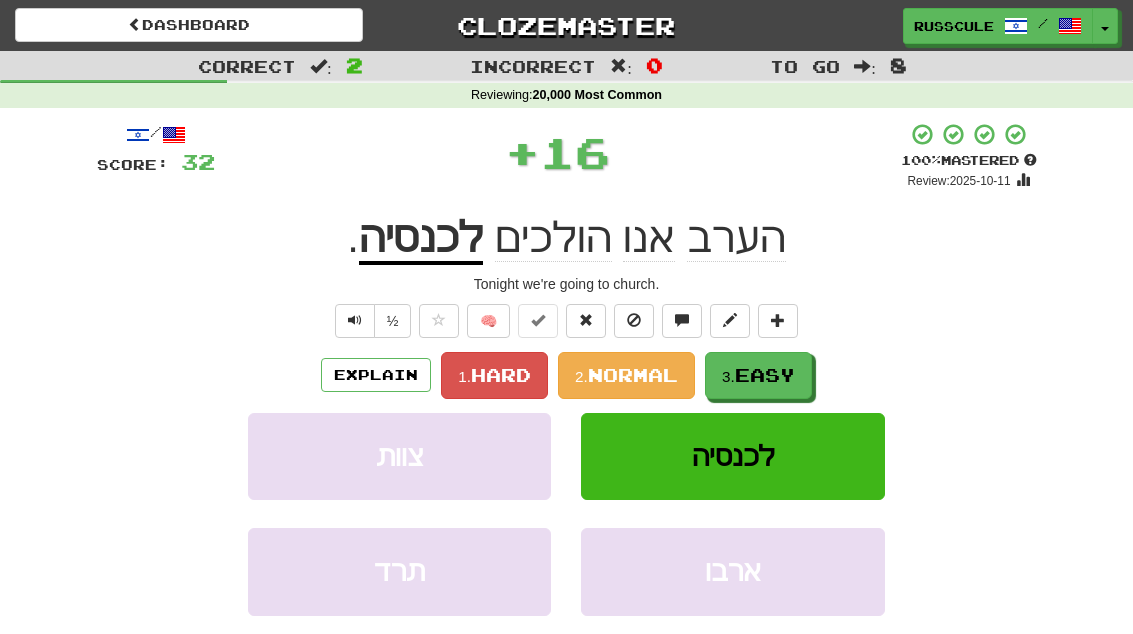 click on "Easy" at bounding box center [765, 375] 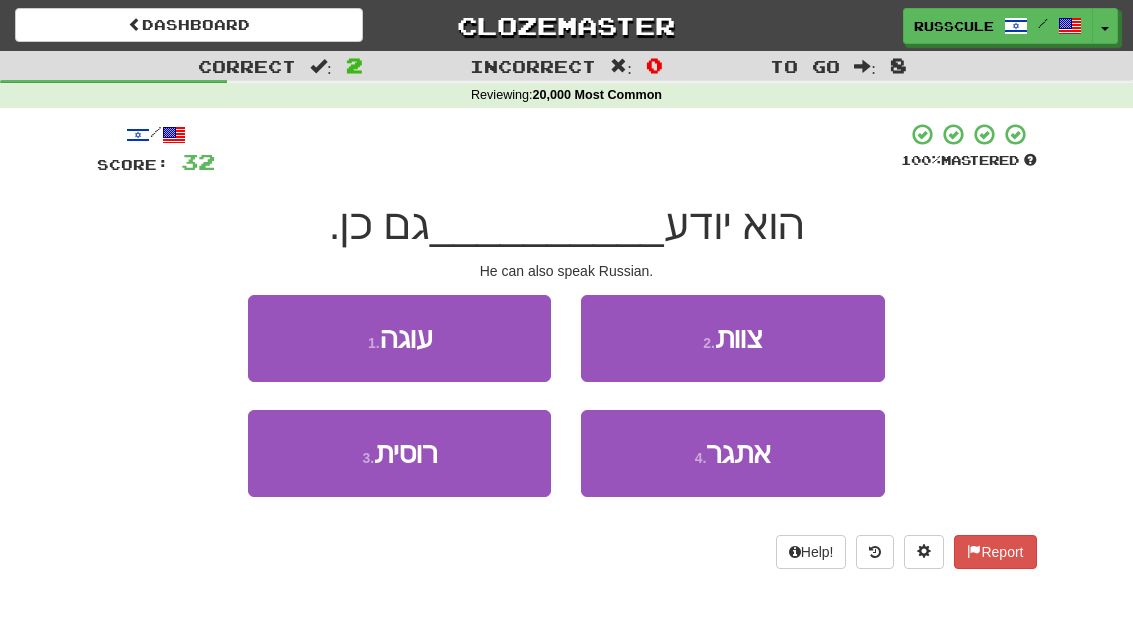 click on "3 .  רוסית" at bounding box center (399, 453) 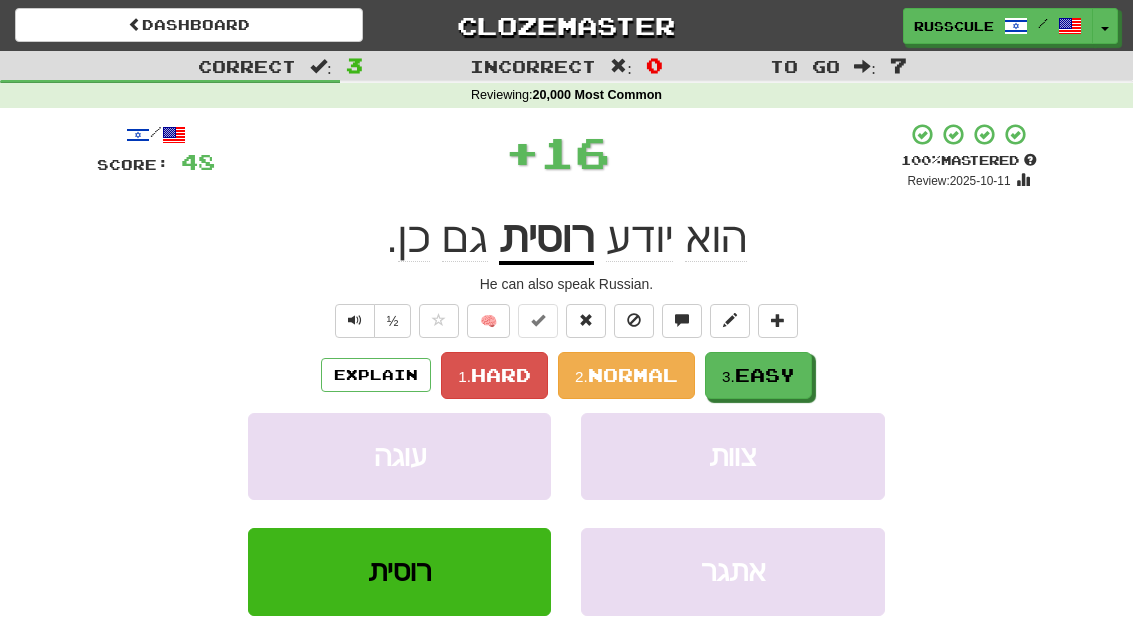 click on "3.  Easy" at bounding box center (758, 375) 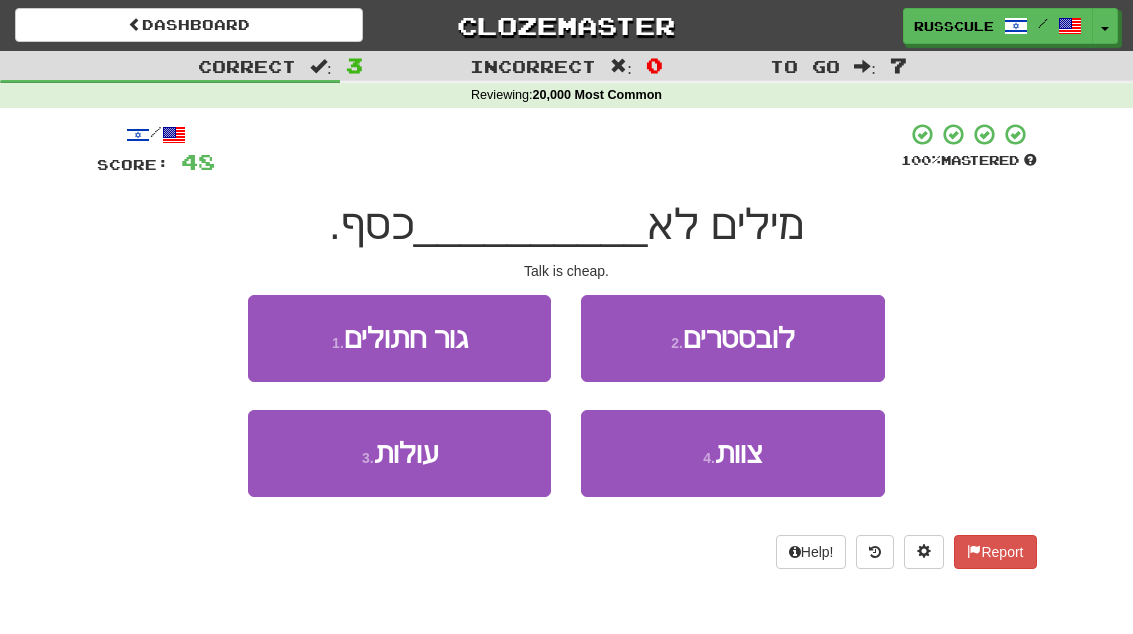 click on "3 .  עולות" at bounding box center (399, 453) 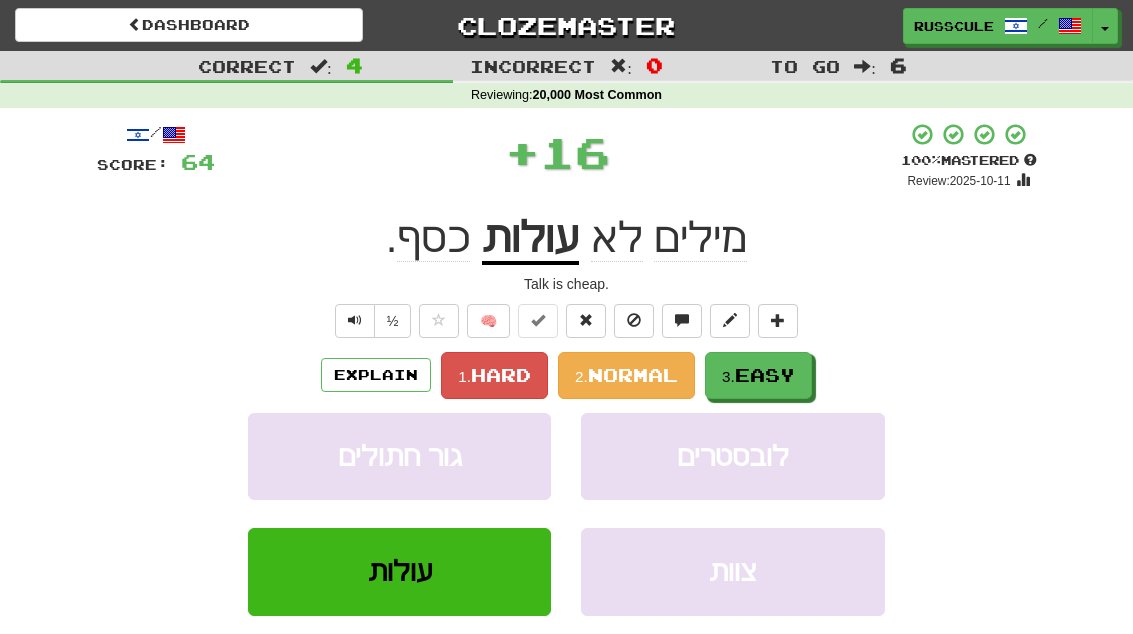 click on "3.  Easy" at bounding box center (758, 375) 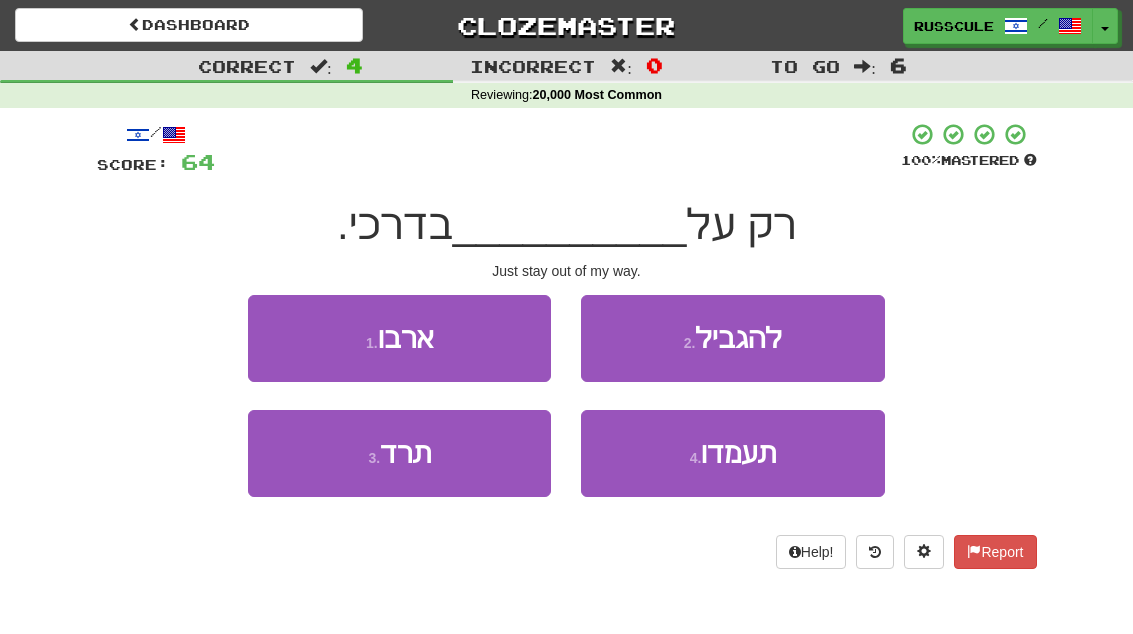 click on "4 .  תעמדו" at bounding box center [732, 453] 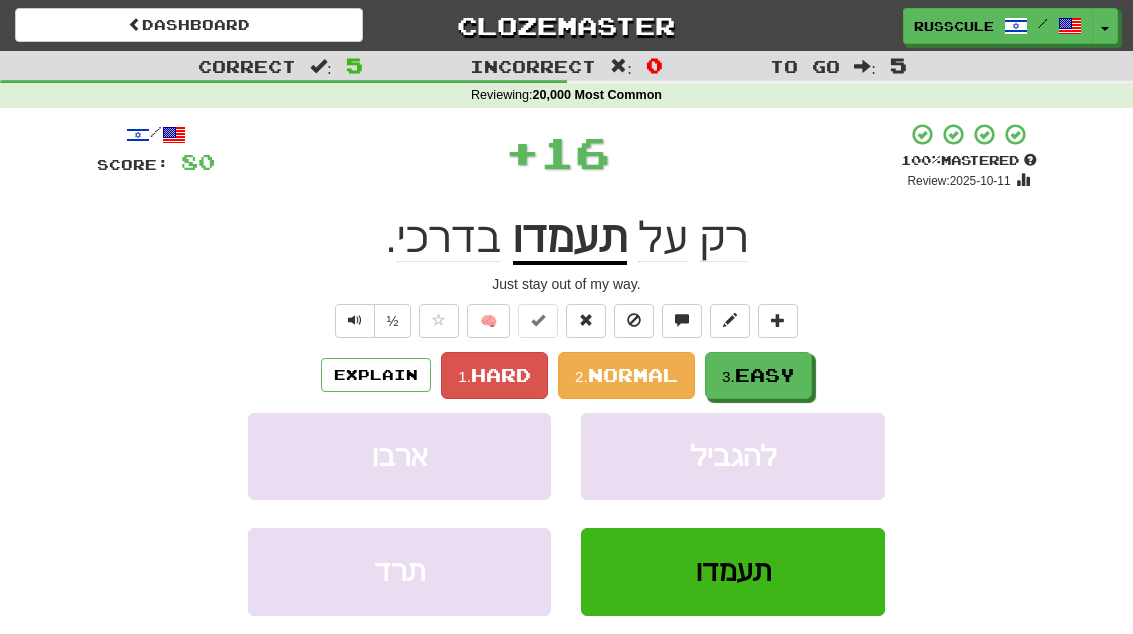 click on "3.  Easy" at bounding box center (758, 375) 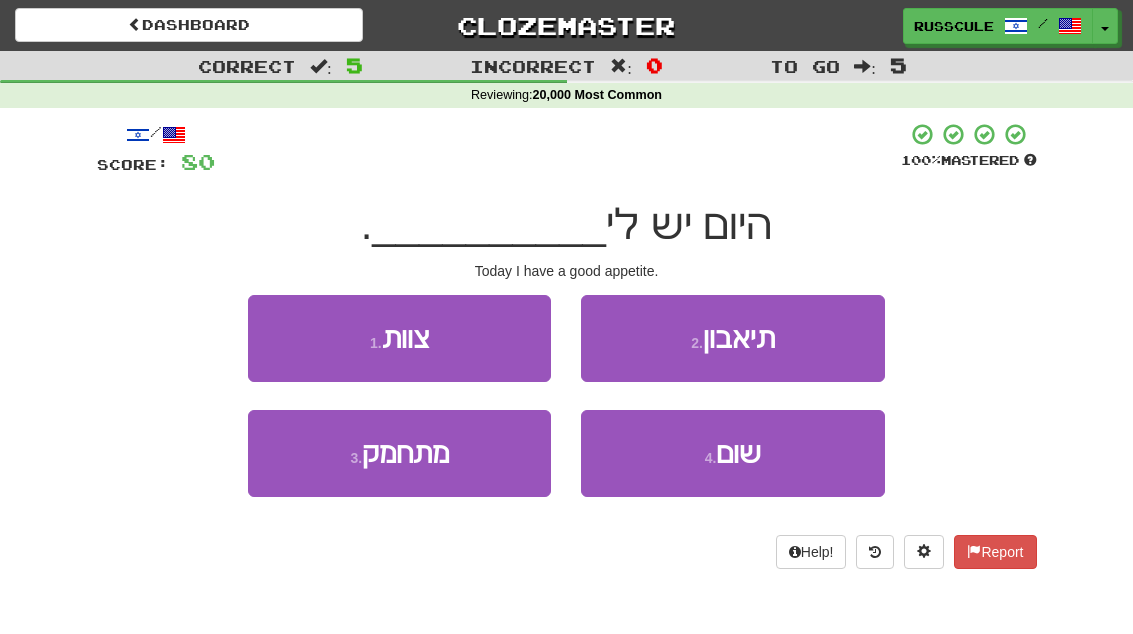 click on "2 .  תיאבון" at bounding box center (732, 338) 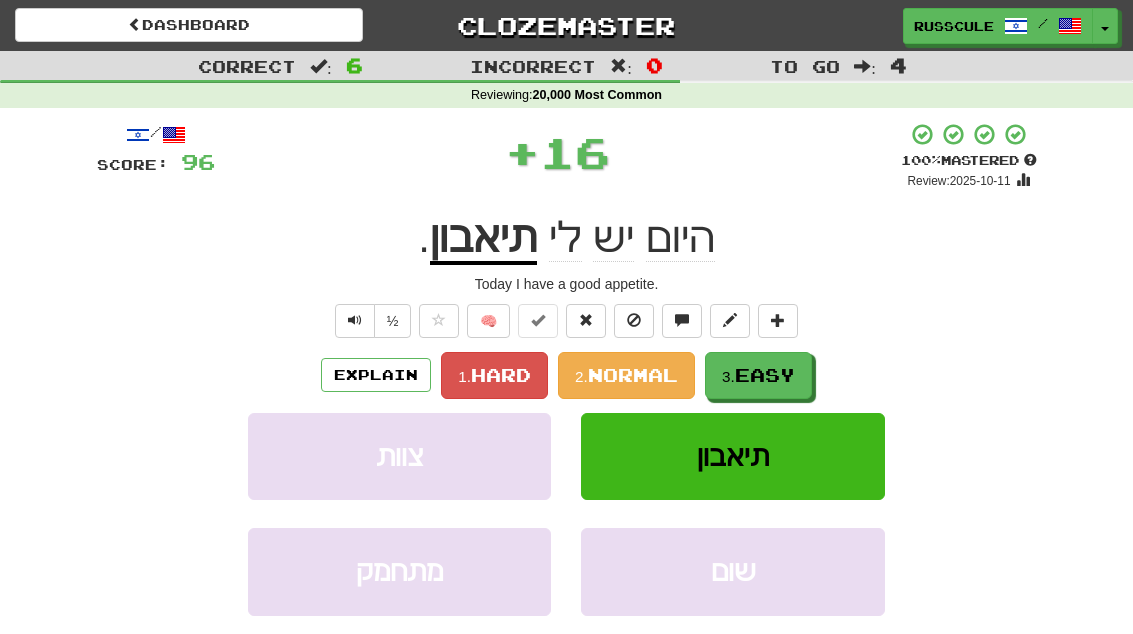 click on "Easy" at bounding box center [765, 375] 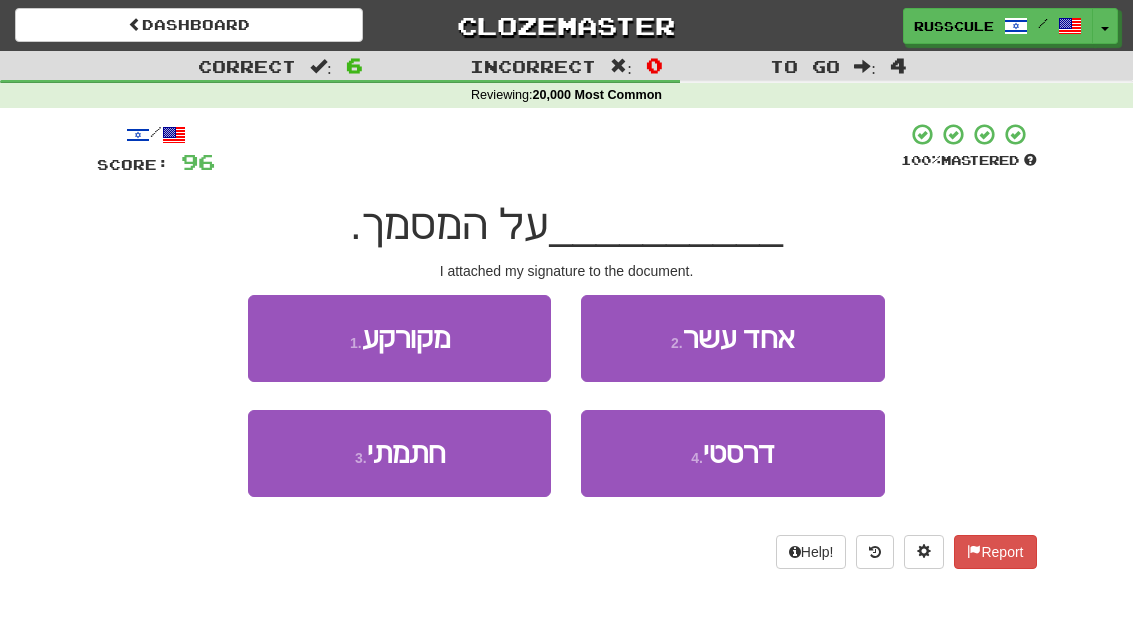 click on "3 .  חתמתי" at bounding box center [399, 453] 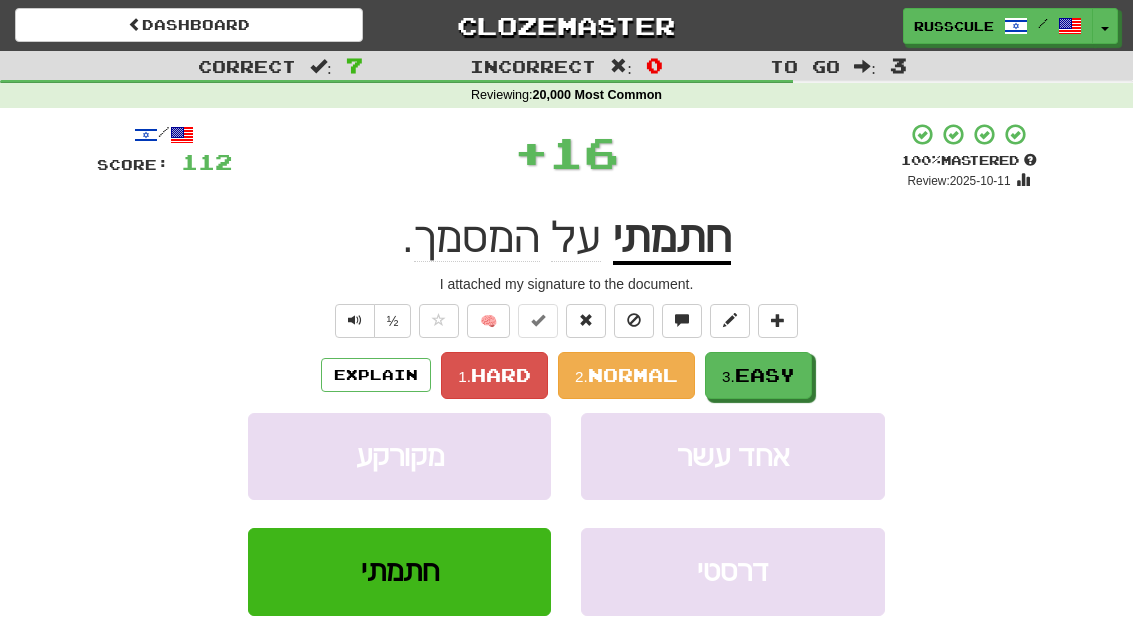 click on "3.  Easy" at bounding box center (758, 375) 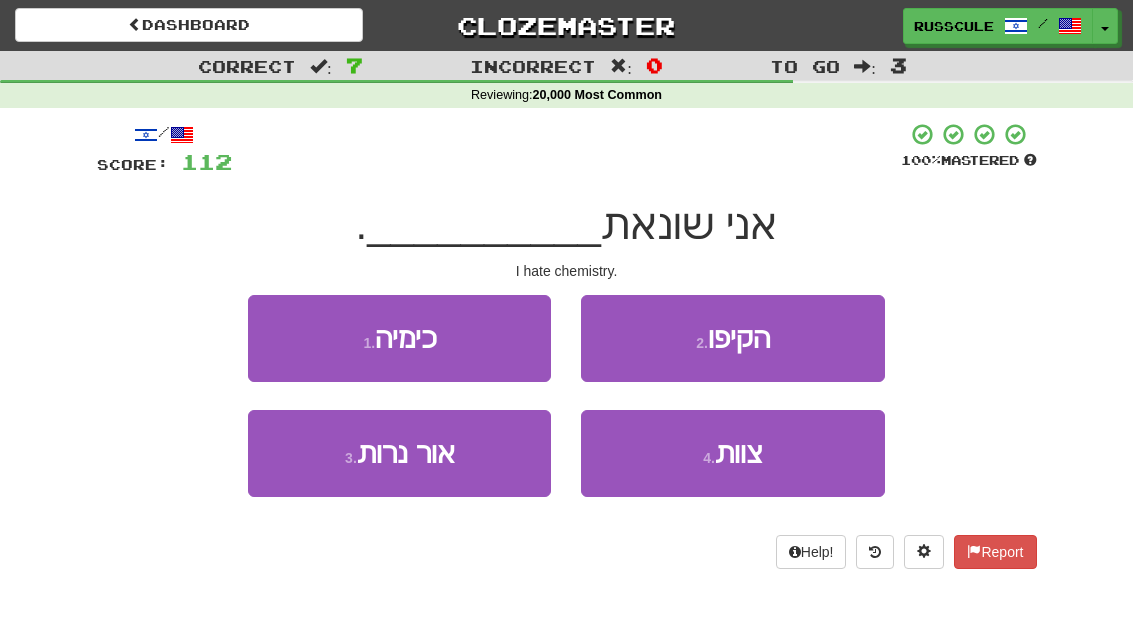 click on "1 .  כימיה" at bounding box center [399, 338] 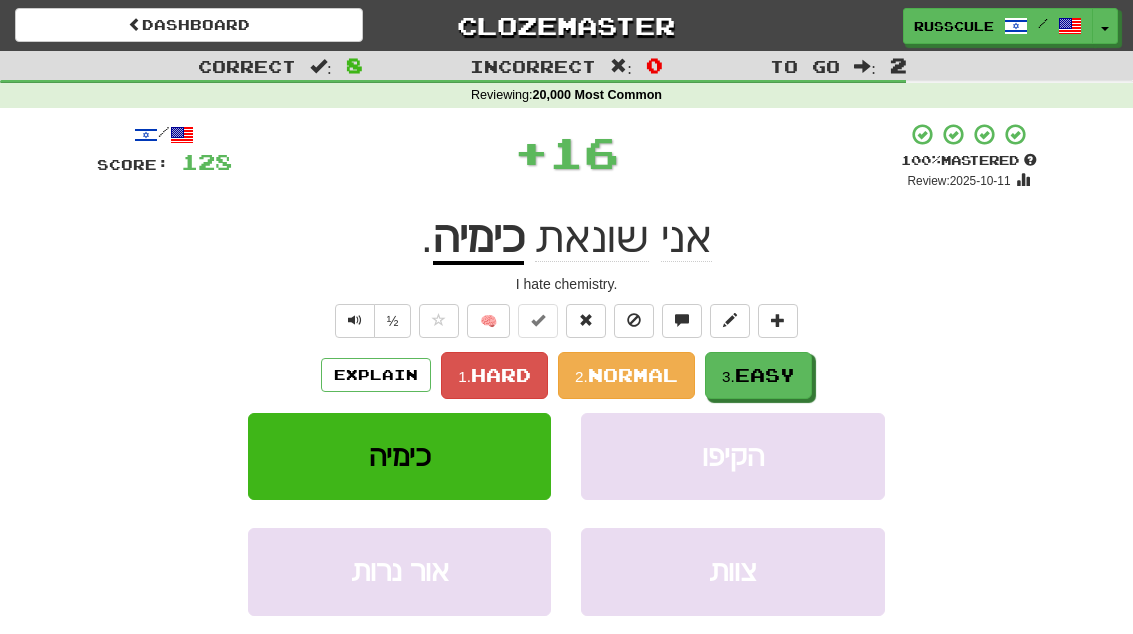 click on "3.  Easy" at bounding box center (758, 375) 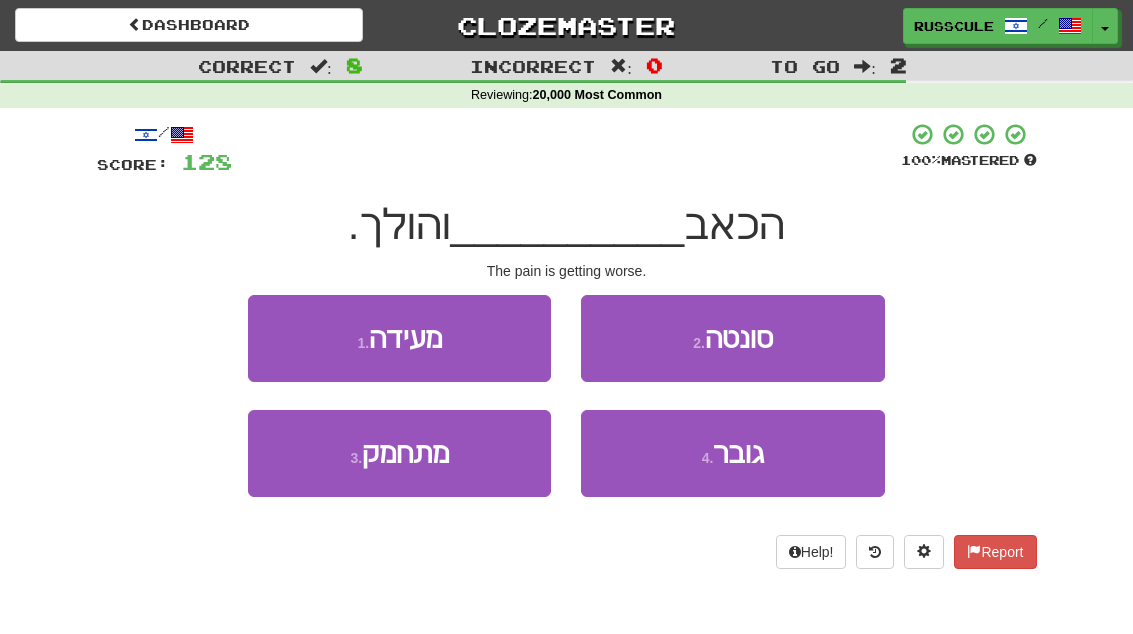 click on "4 .  גובר" at bounding box center (732, 453) 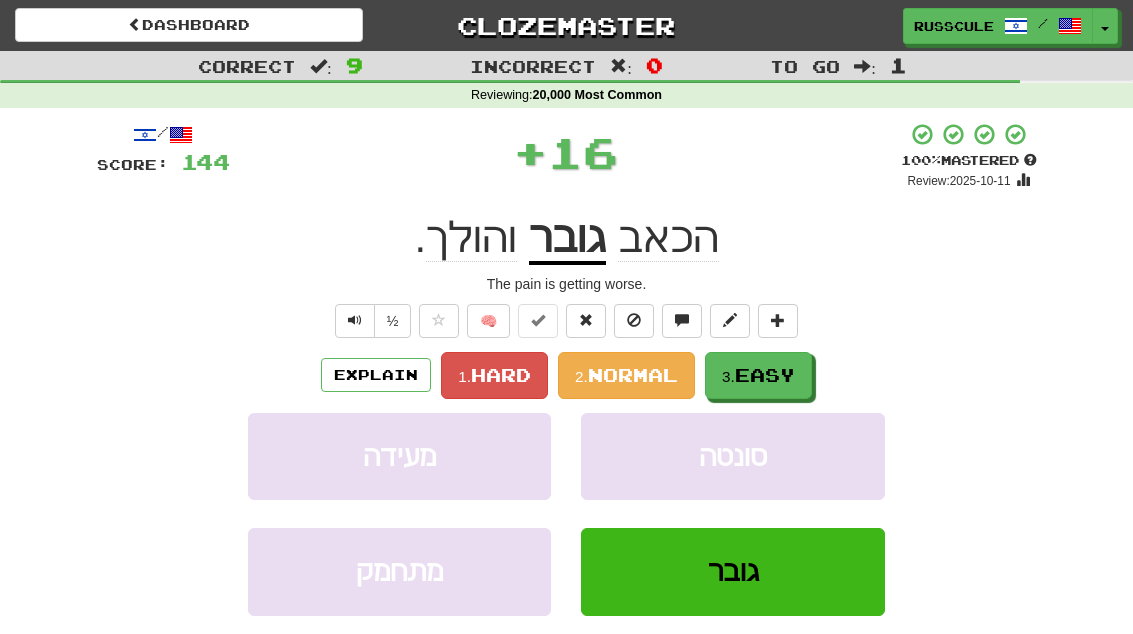 click on "3.  Easy" at bounding box center (758, 375) 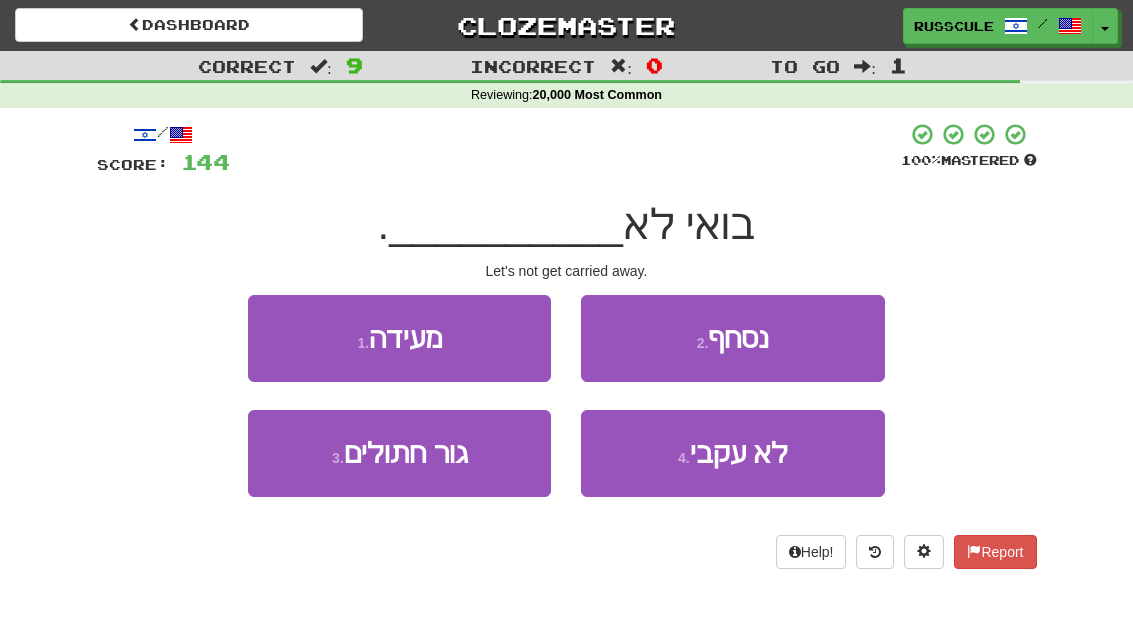 click on "2 .  נסחף" at bounding box center (732, 338) 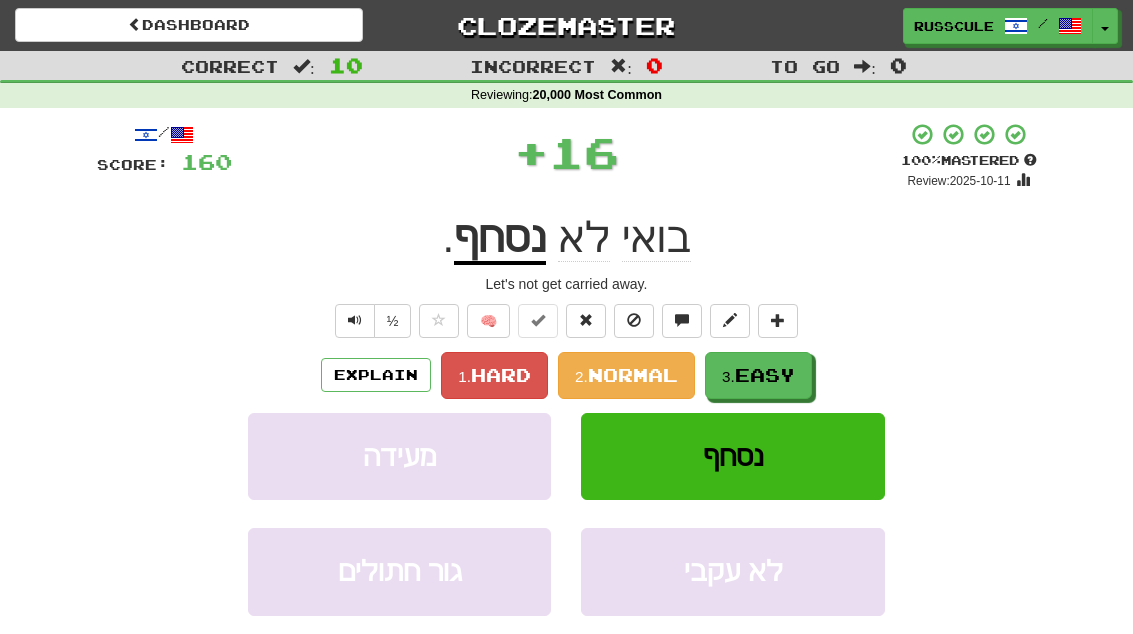 click on "Easy" at bounding box center [765, 375] 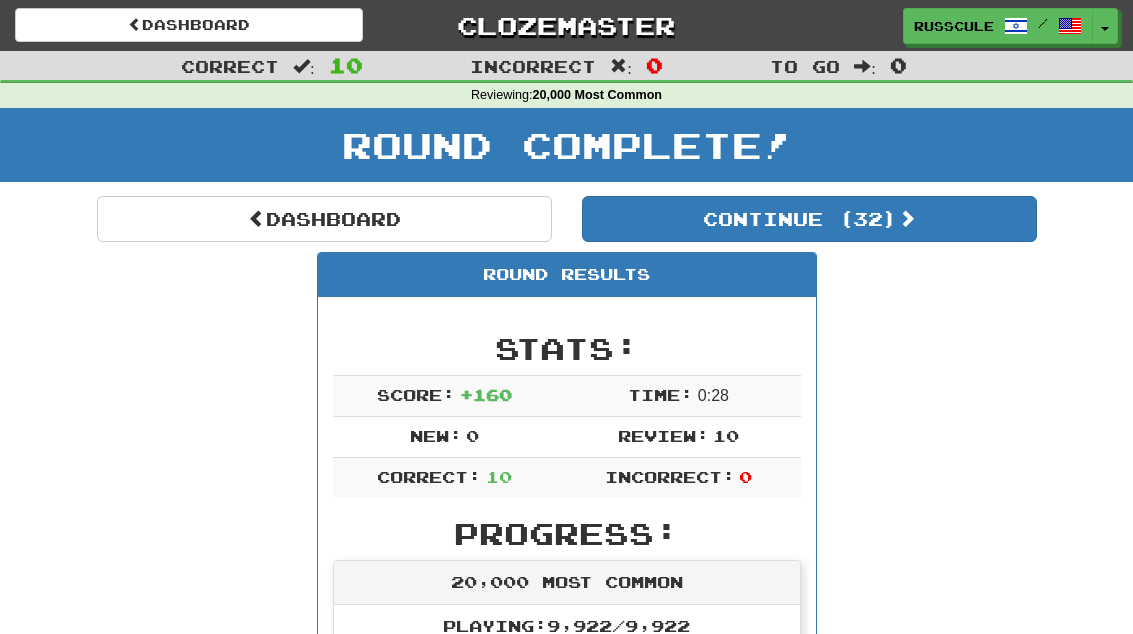 click on "Continue ( 32 )" at bounding box center (809, 219) 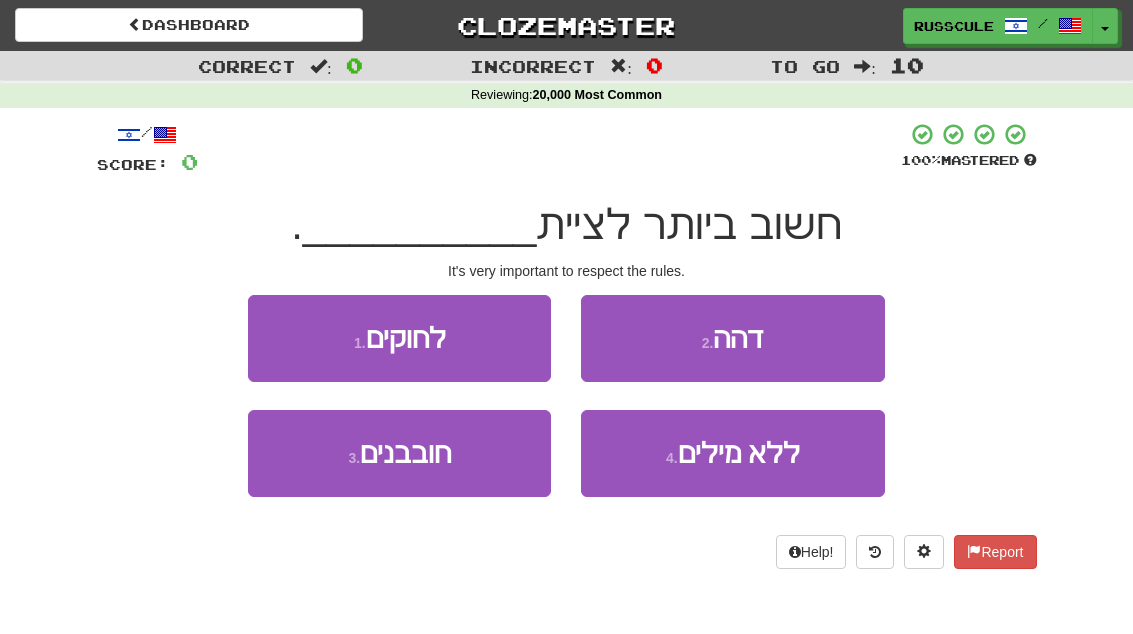 click on "1 .  לחוקים" at bounding box center [399, 338] 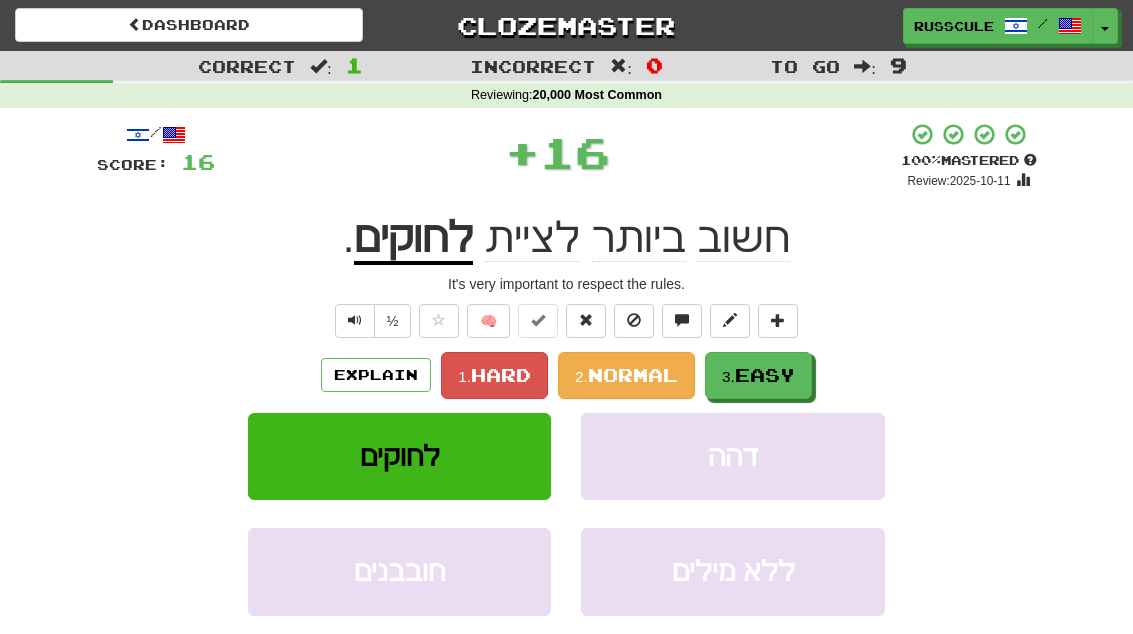 click on "3.  Easy" at bounding box center (758, 375) 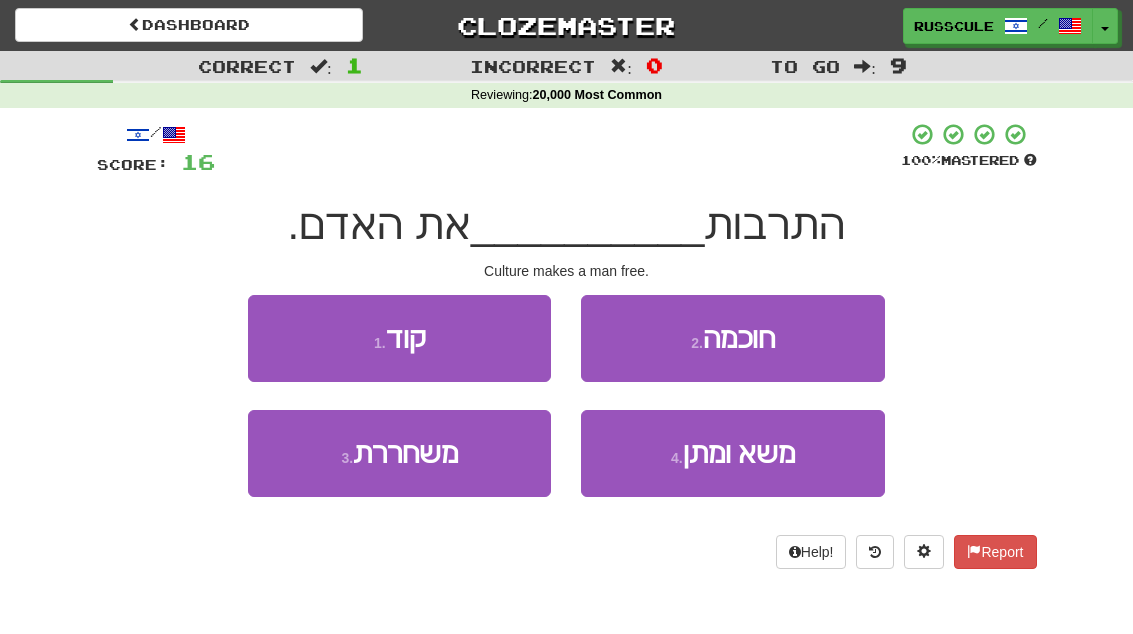 click on "3 .  משחררת" at bounding box center (399, 453) 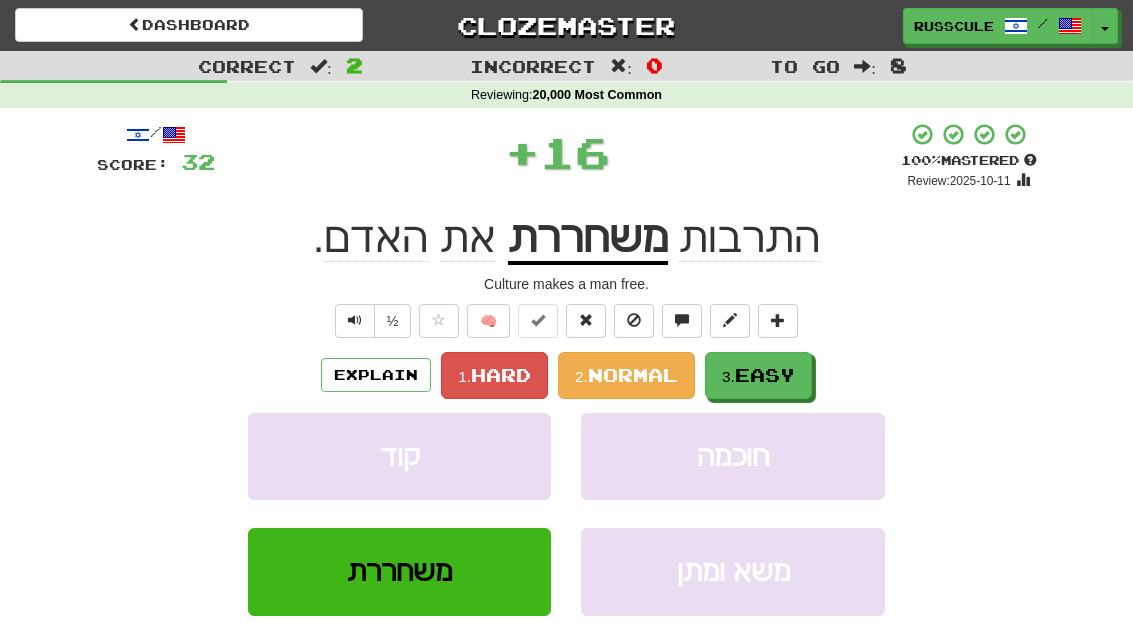click on "3.  Easy" at bounding box center [758, 375] 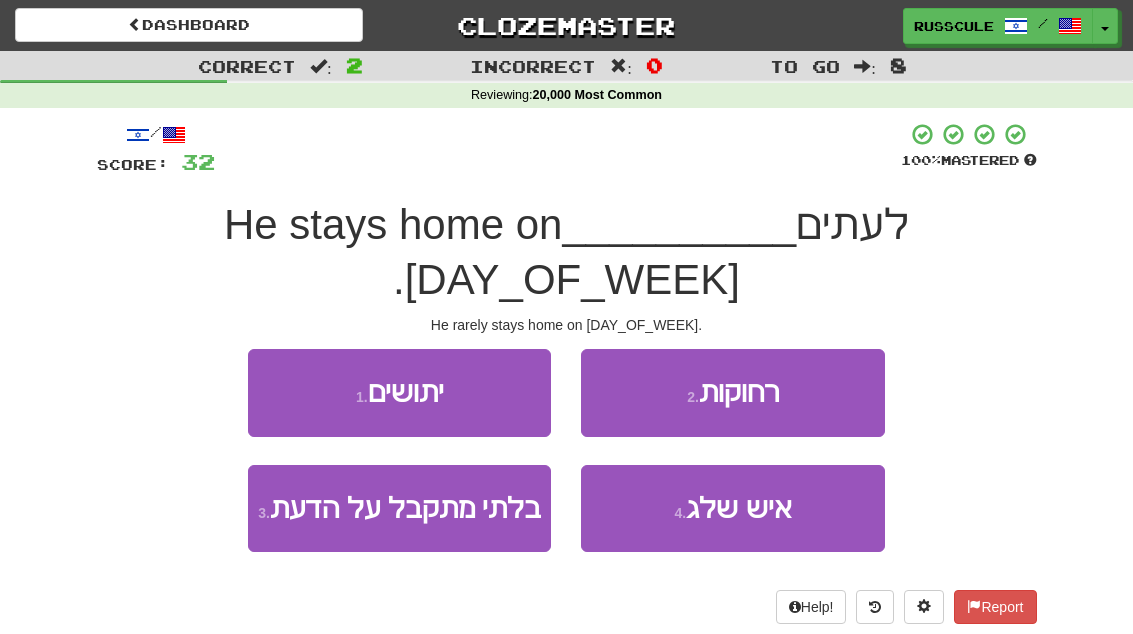 click on "2 .  רחוקות" at bounding box center [732, 392] 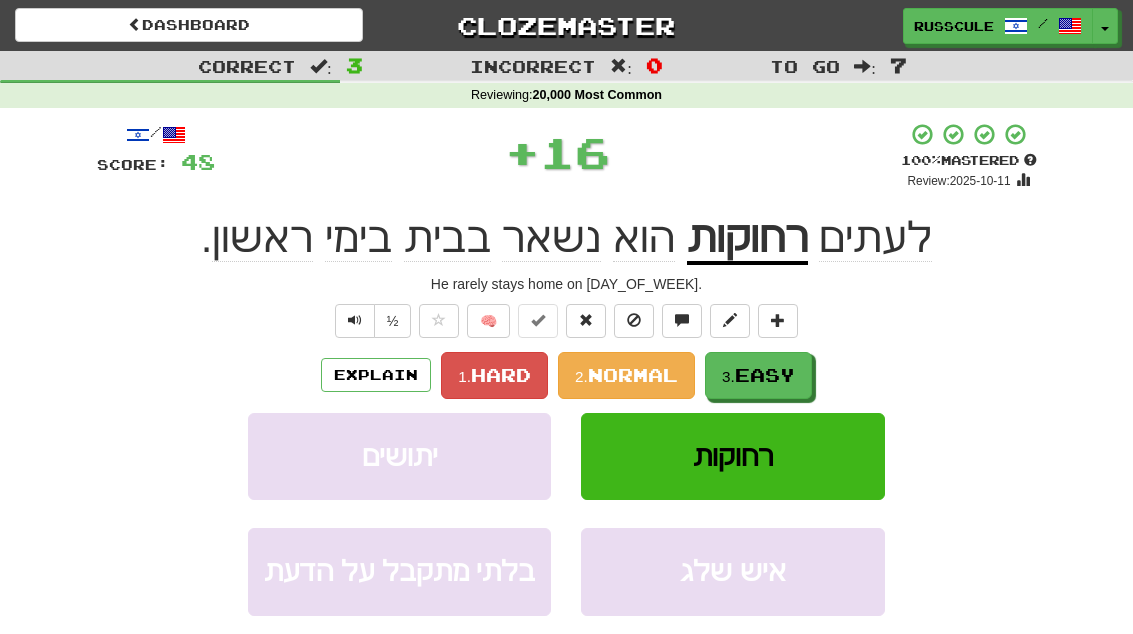 click on "3.  Easy" at bounding box center (758, 375) 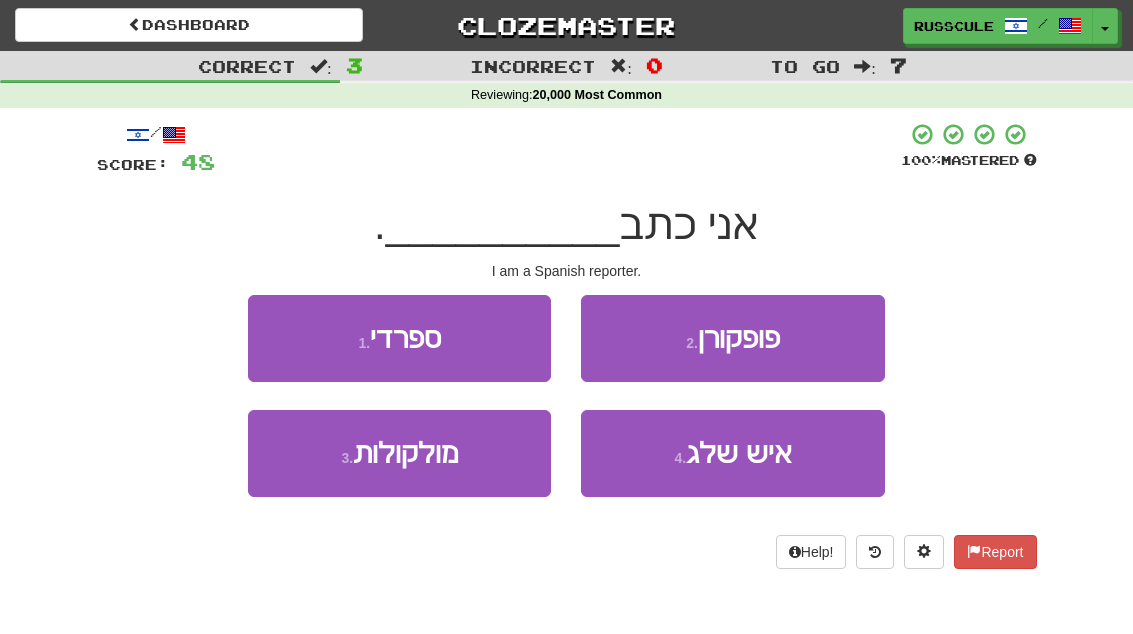 click on "1 .  ספרדי" at bounding box center (399, 338) 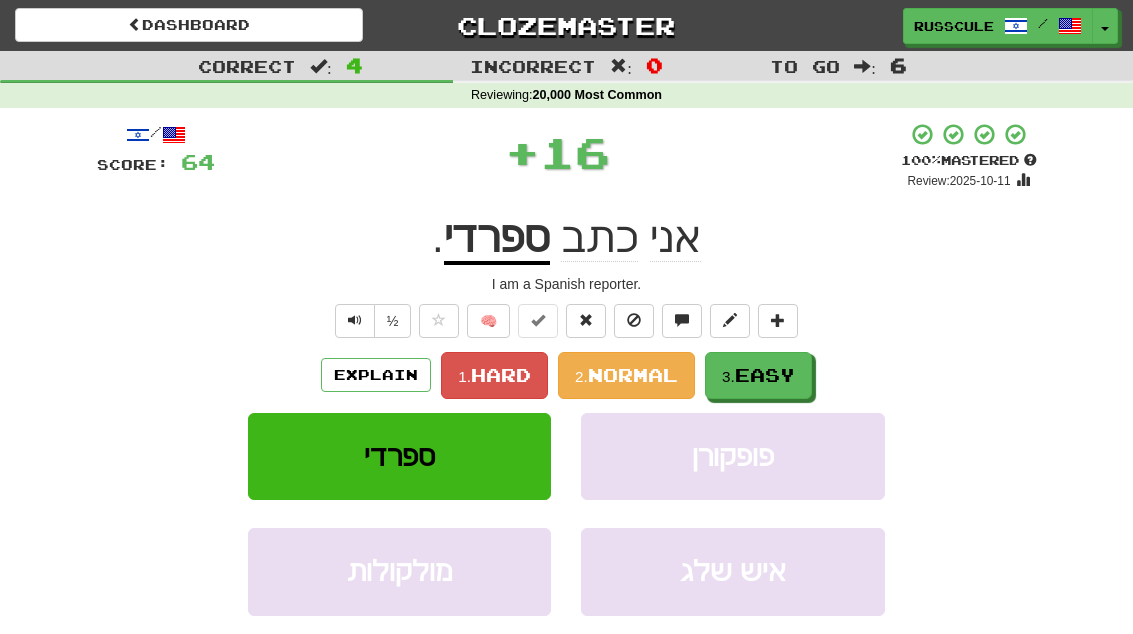 click on "Easy" at bounding box center [765, 375] 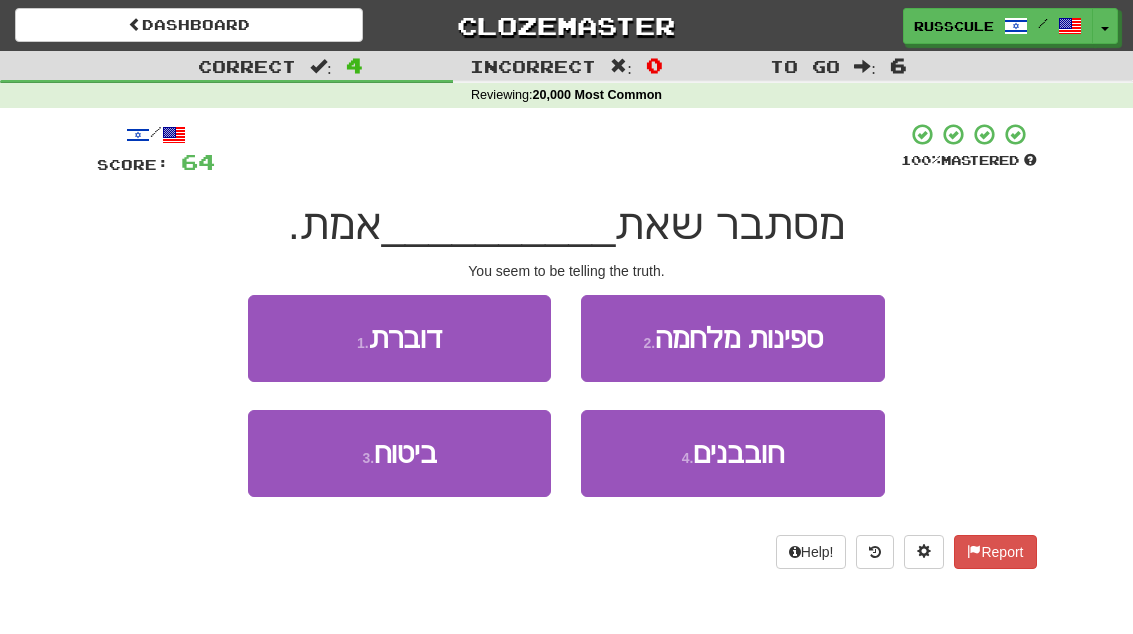 click on "1 .  דוברת" at bounding box center (399, 338) 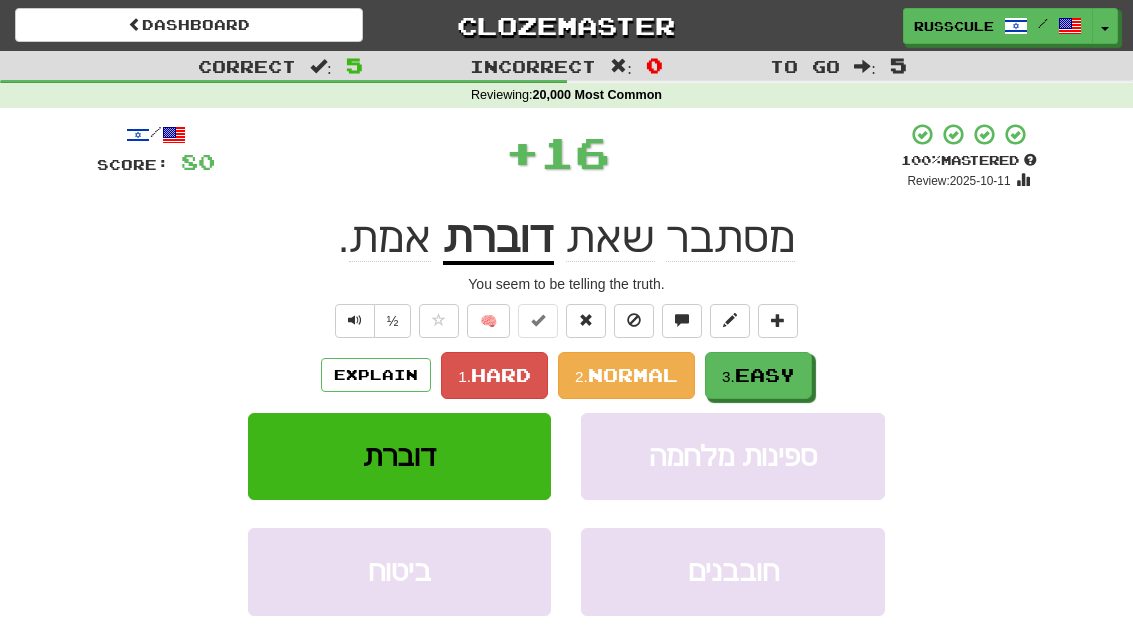 click on "Easy" at bounding box center (765, 375) 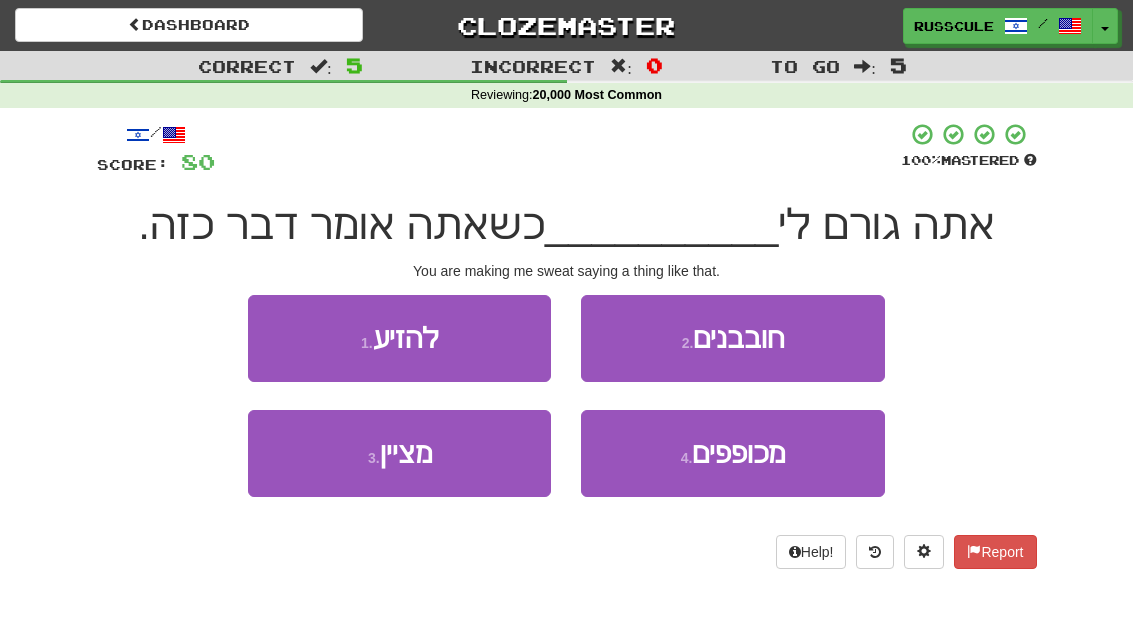 click on "1 .  להזיע" at bounding box center (399, 338) 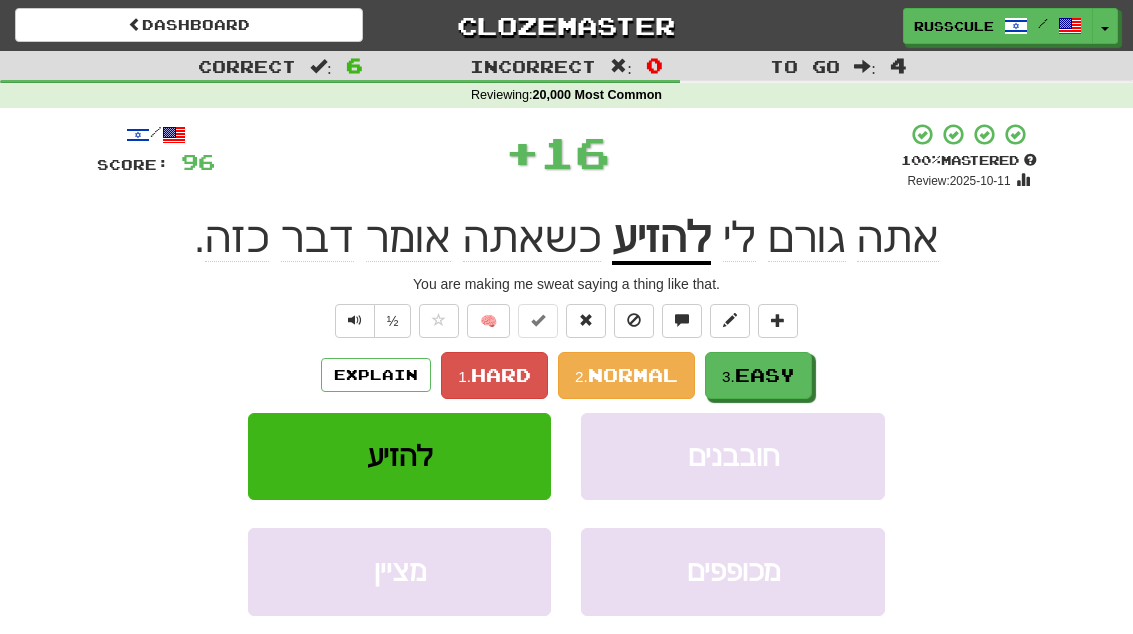 click on "3.  Easy" at bounding box center [758, 375] 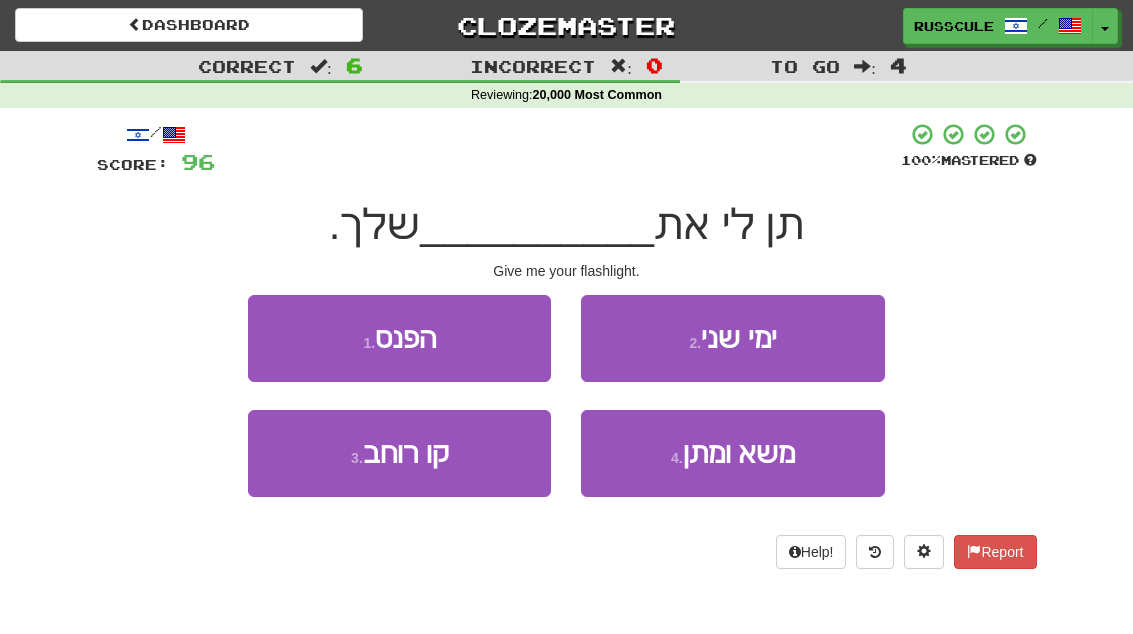 click on "1 .  הפנס" at bounding box center (399, 338) 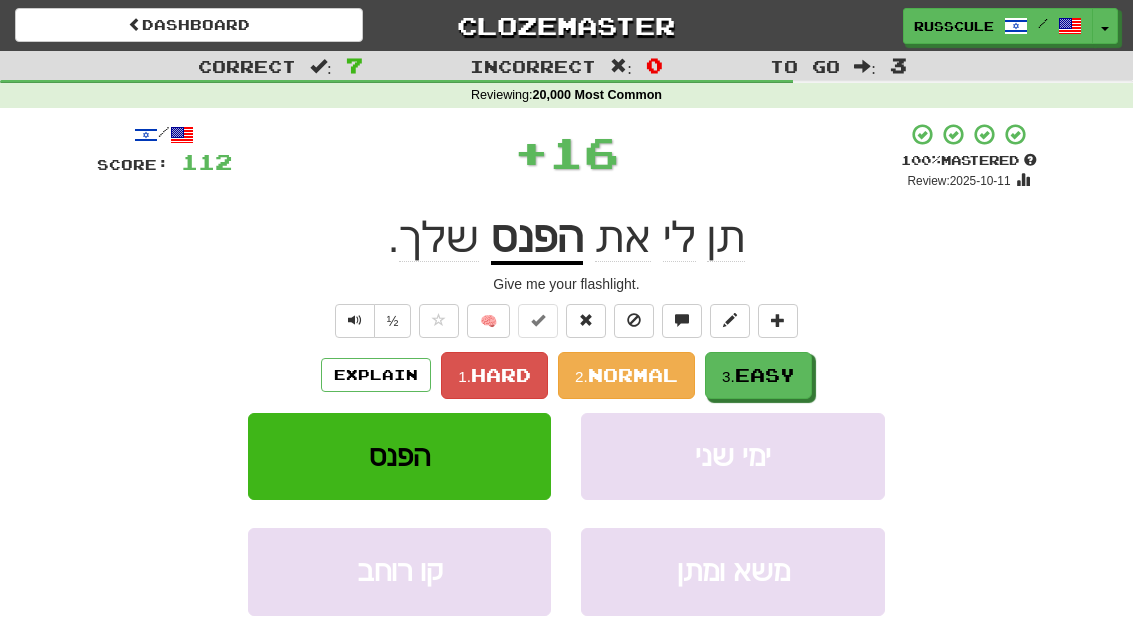 click on "Easy" at bounding box center [765, 375] 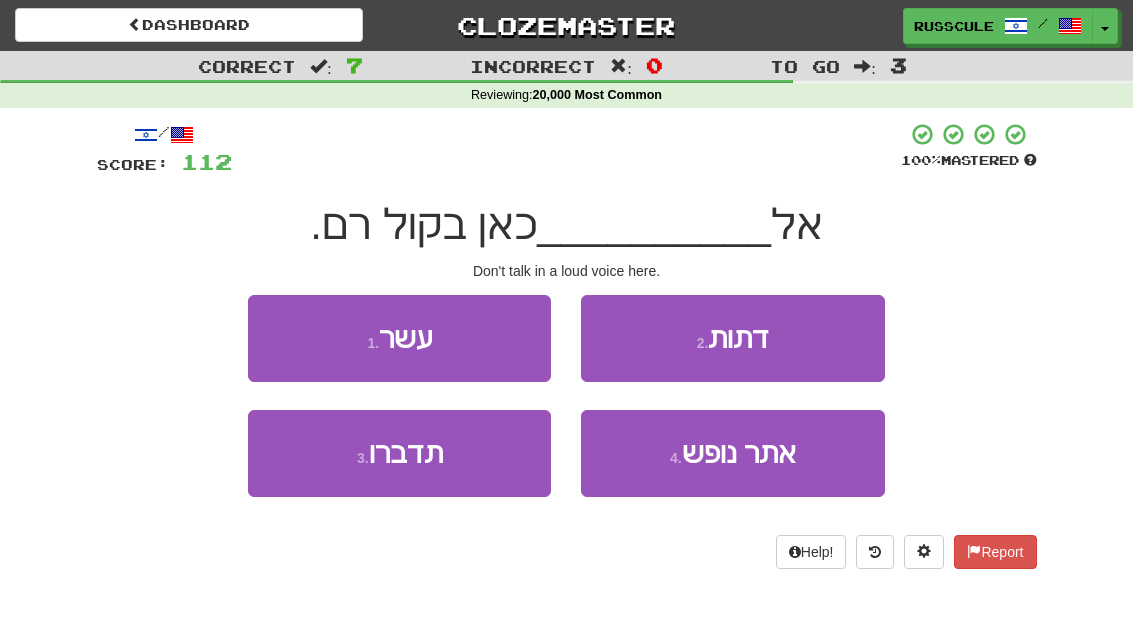click on "3 .  תדברו" at bounding box center [399, 453] 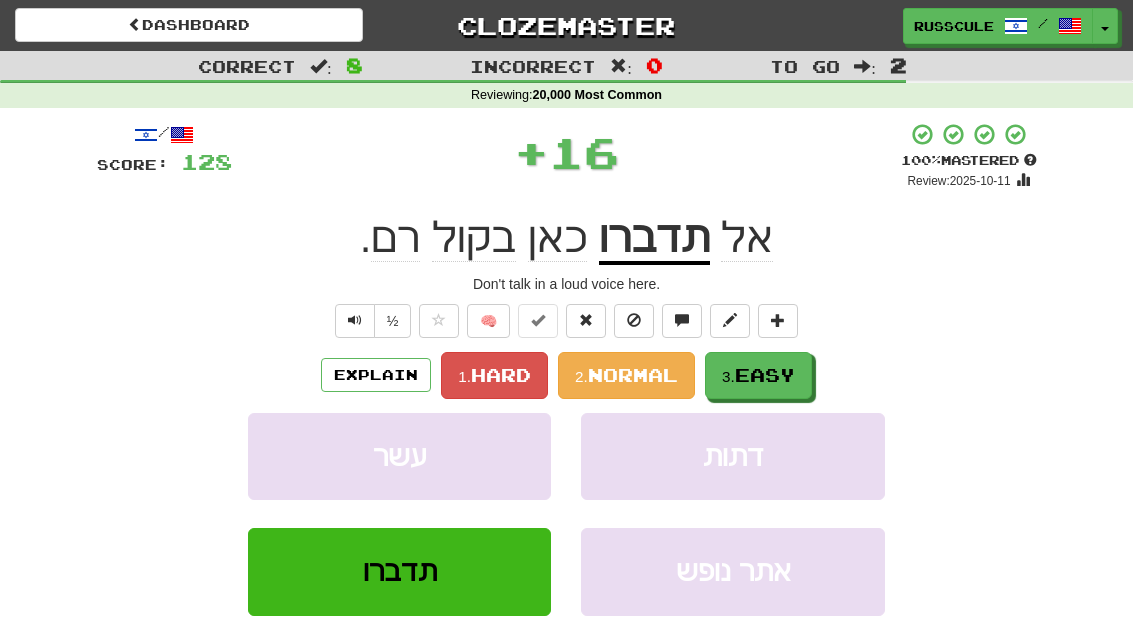 click on "3.  Easy" at bounding box center [758, 375] 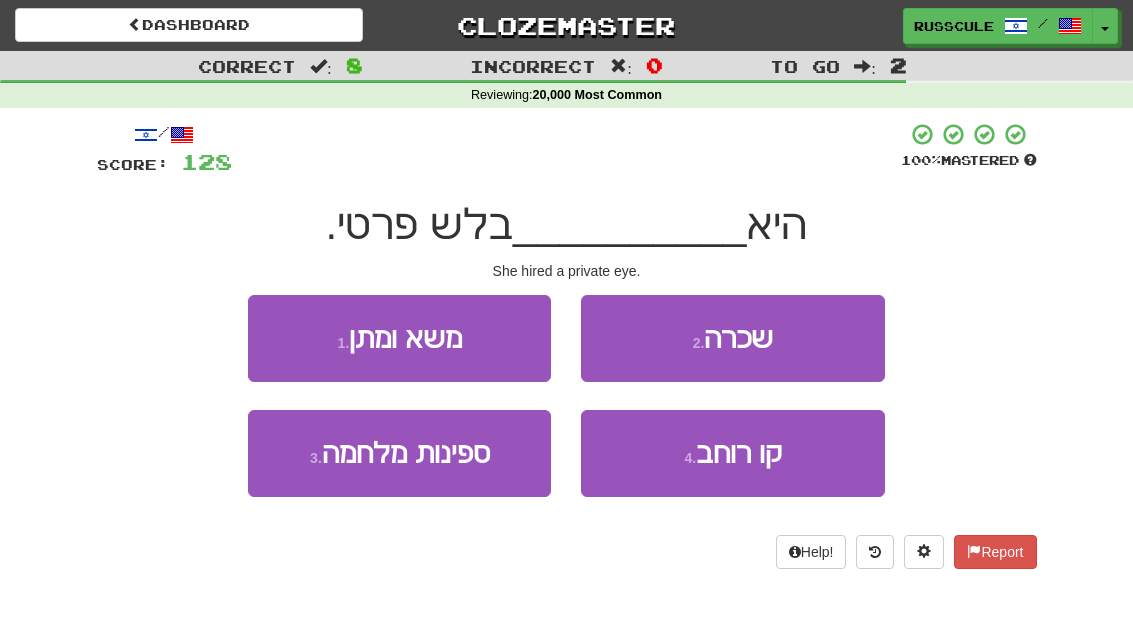click on "2 .  שכרה" at bounding box center (732, 338) 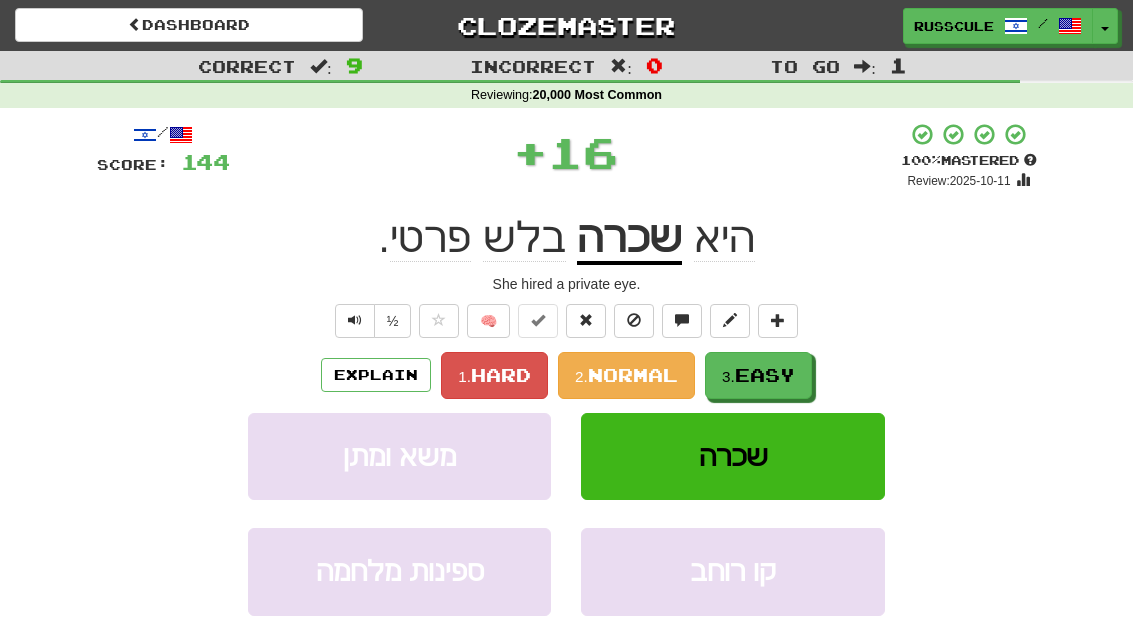click on "Easy" at bounding box center (765, 375) 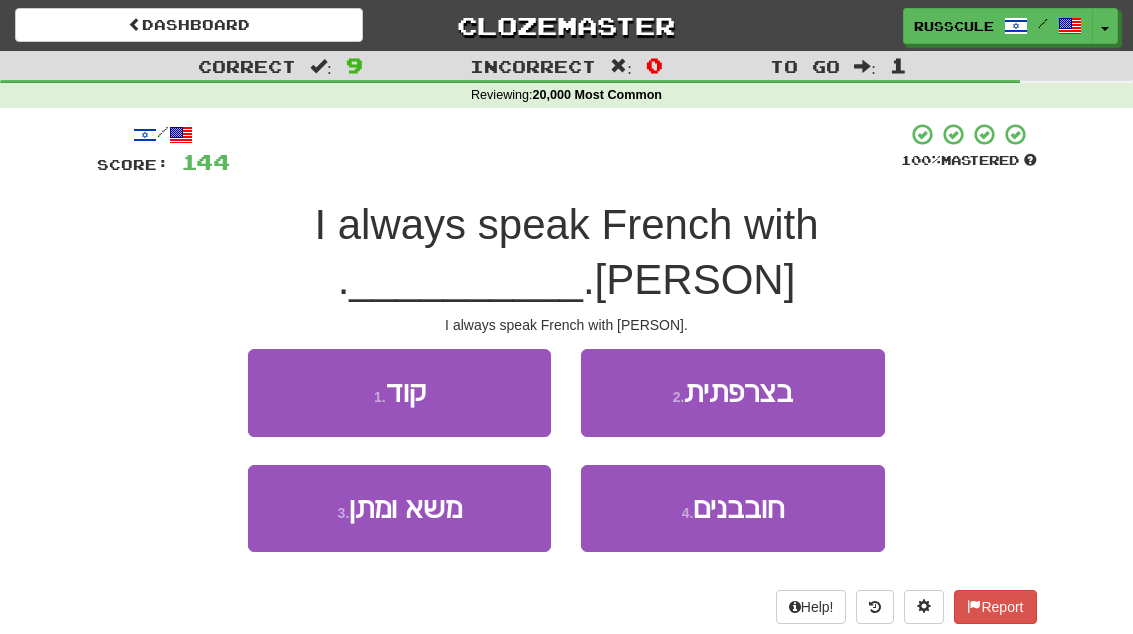 click on "2 .  בצרפתית" at bounding box center [732, 392] 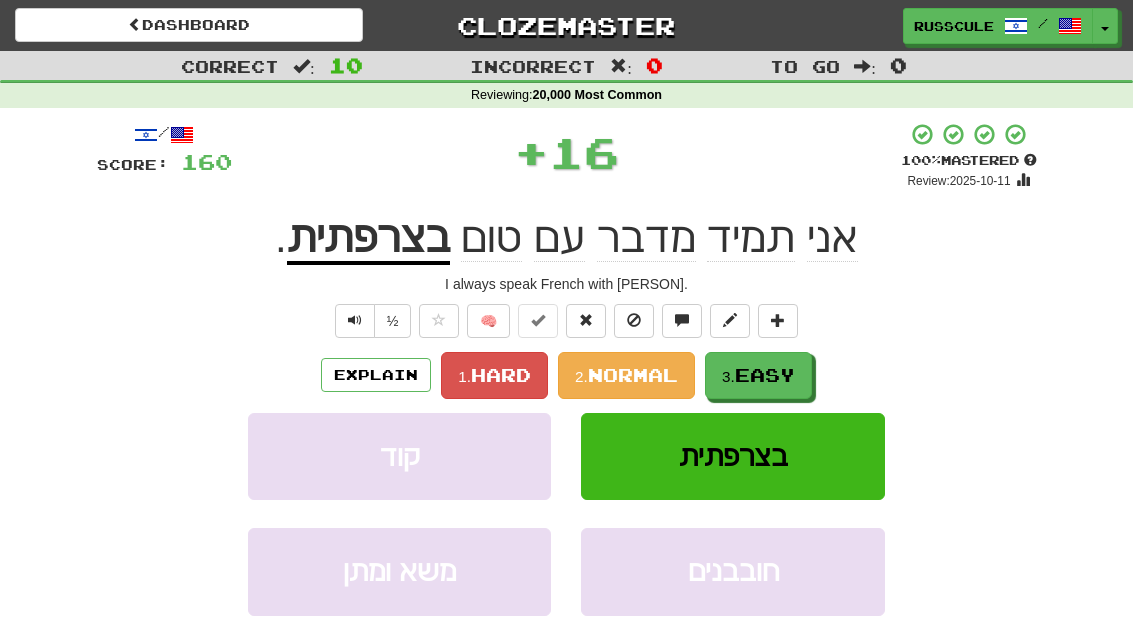 click on "Easy" at bounding box center [765, 375] 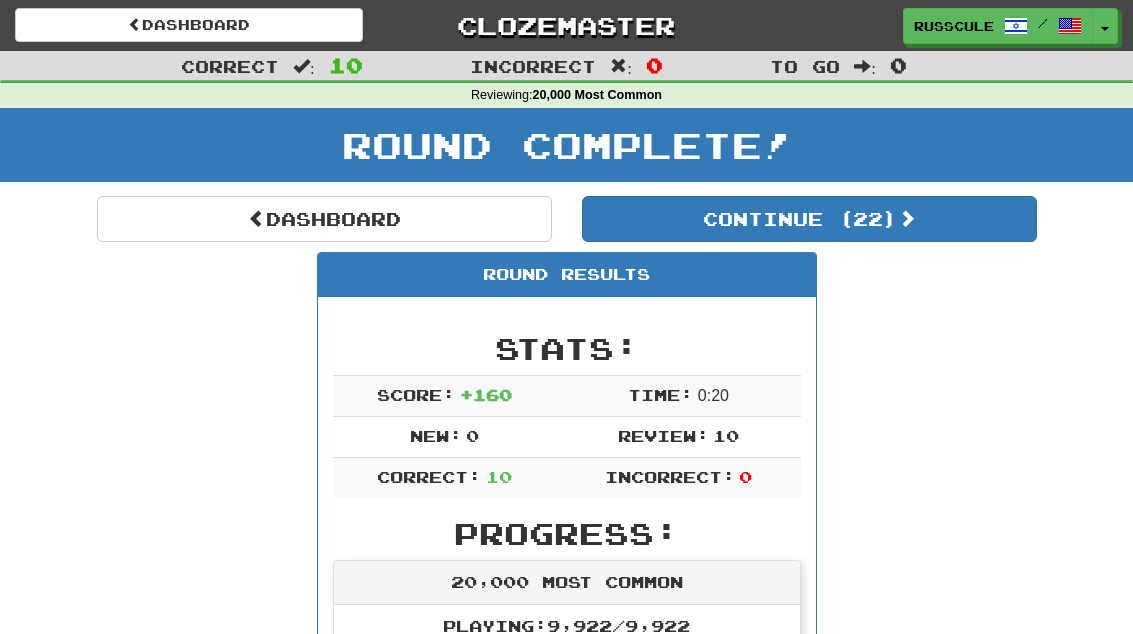 click on "Continue ( 22 )" at bounding box center [809, 219] 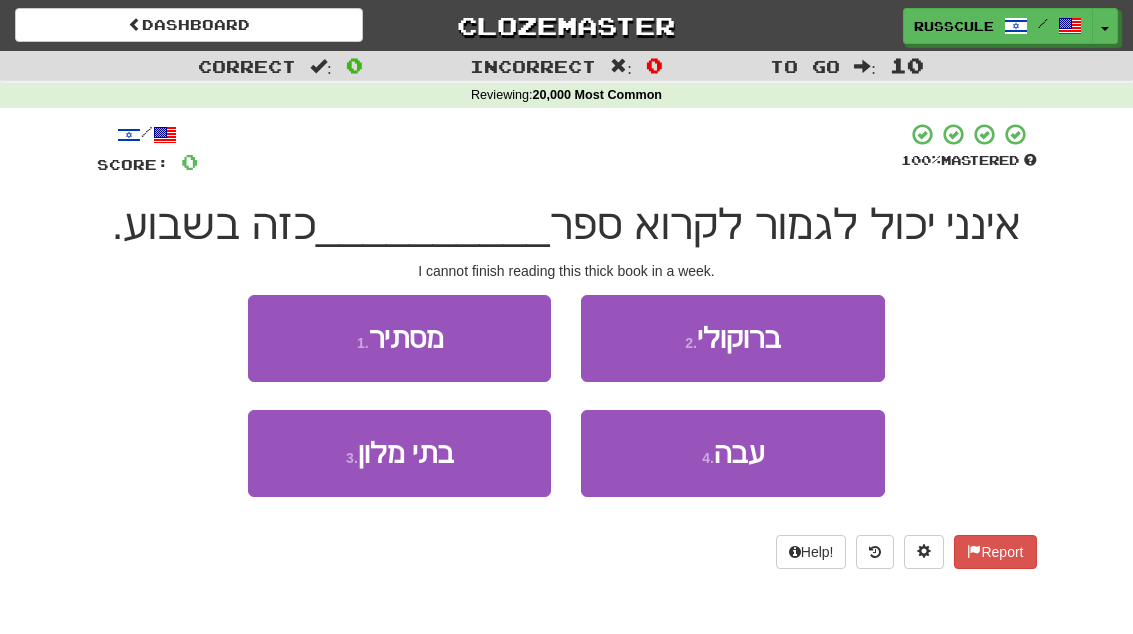 click on "4 .  עבה" at bounding box center (732, 453) 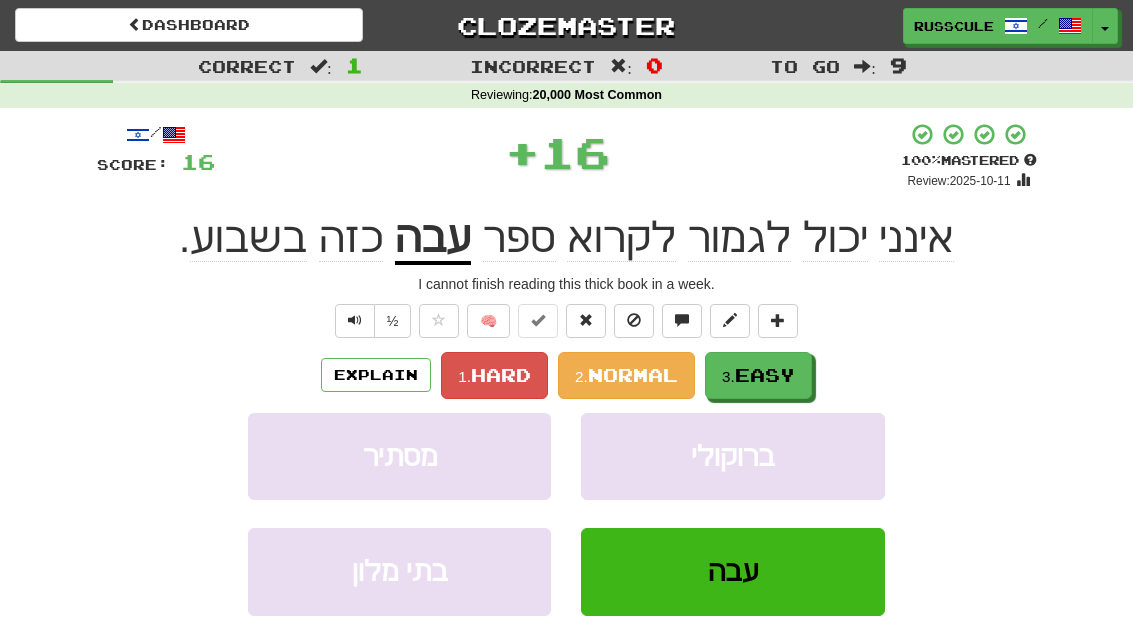click on "3.  Easy" at bounding box center (758, 375) 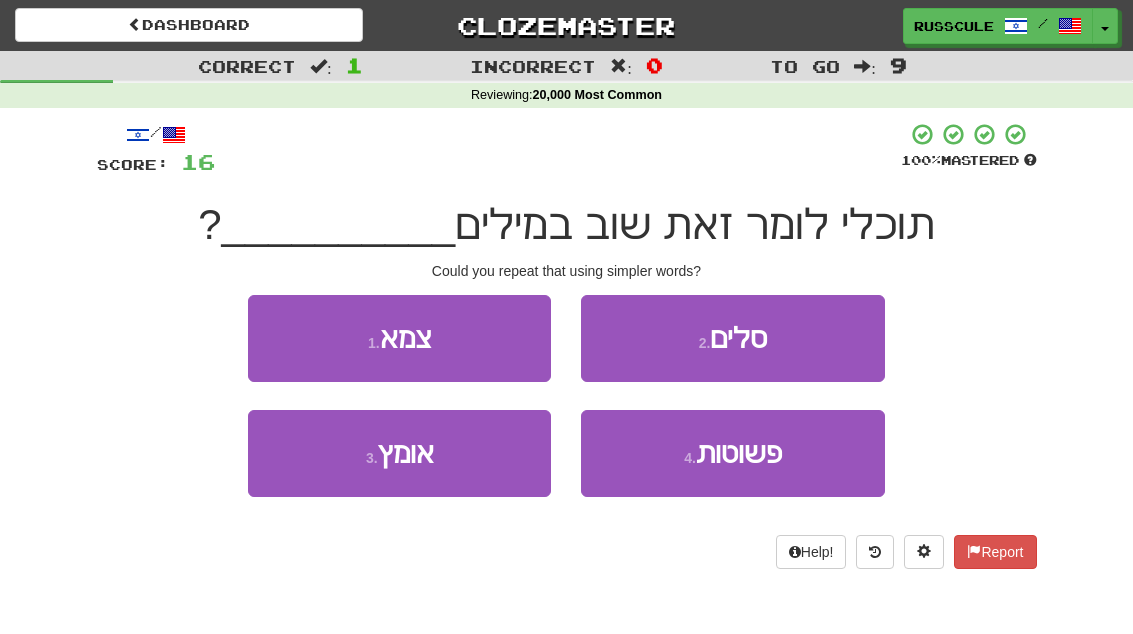 click on "4 .  פשוטות" at bounding box center (732, 453) 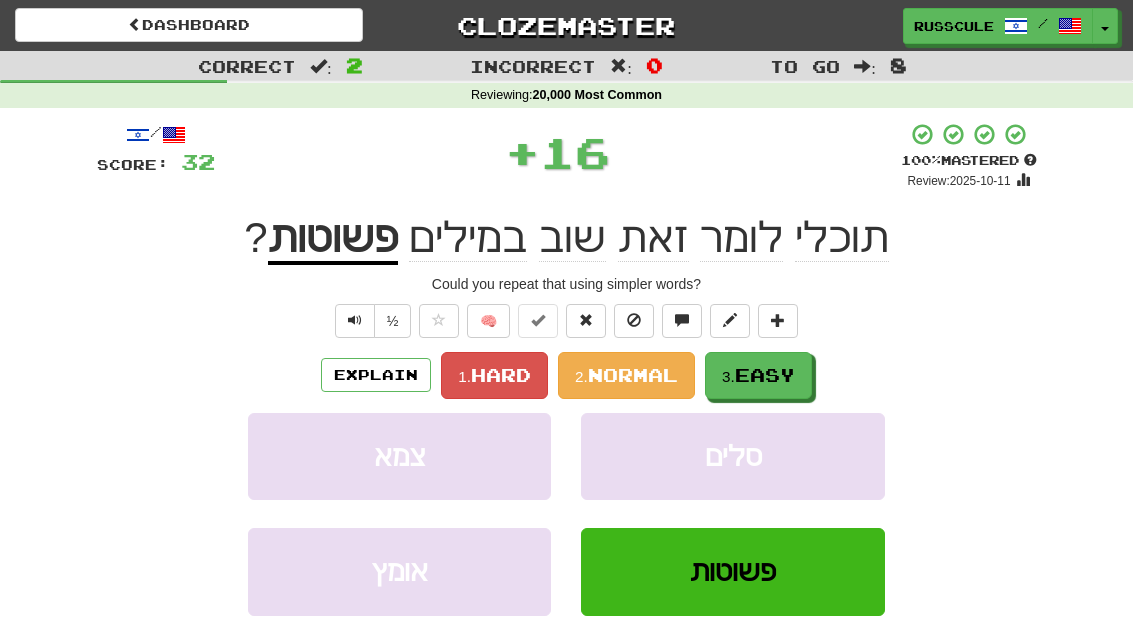 click on "3.  Easy" at bounding box center [758, 375] 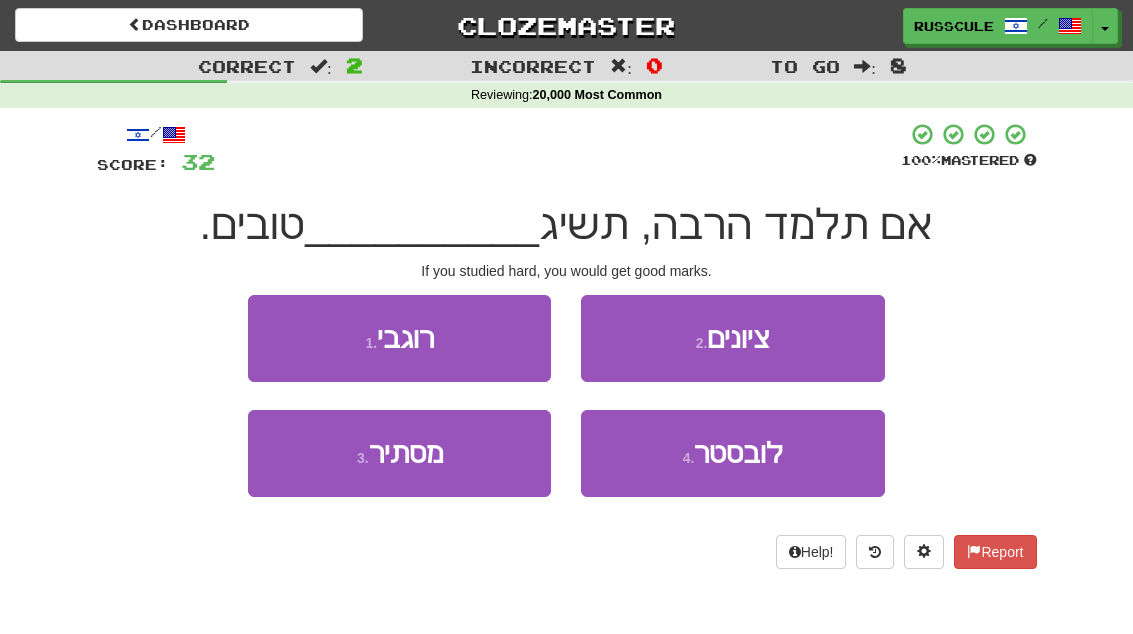 click on "2 .  ציונים" at bounding box center [732, 338] 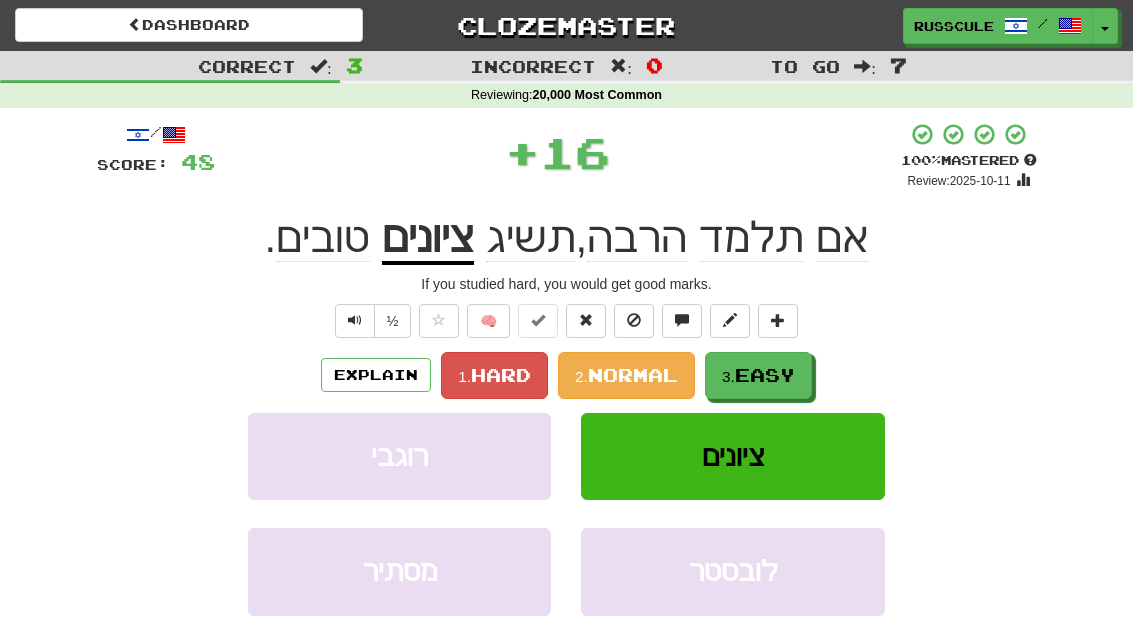 click on "Easy" at bounding box center [765, 375] 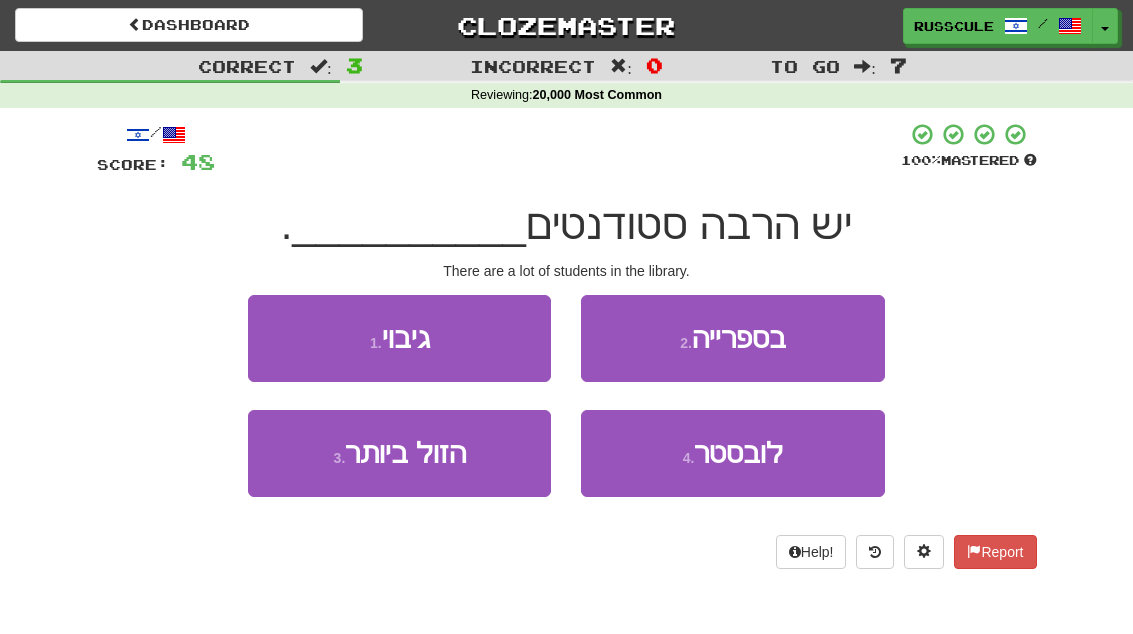 click on "2 .  בספרייה" at bounding box center [732, 338] 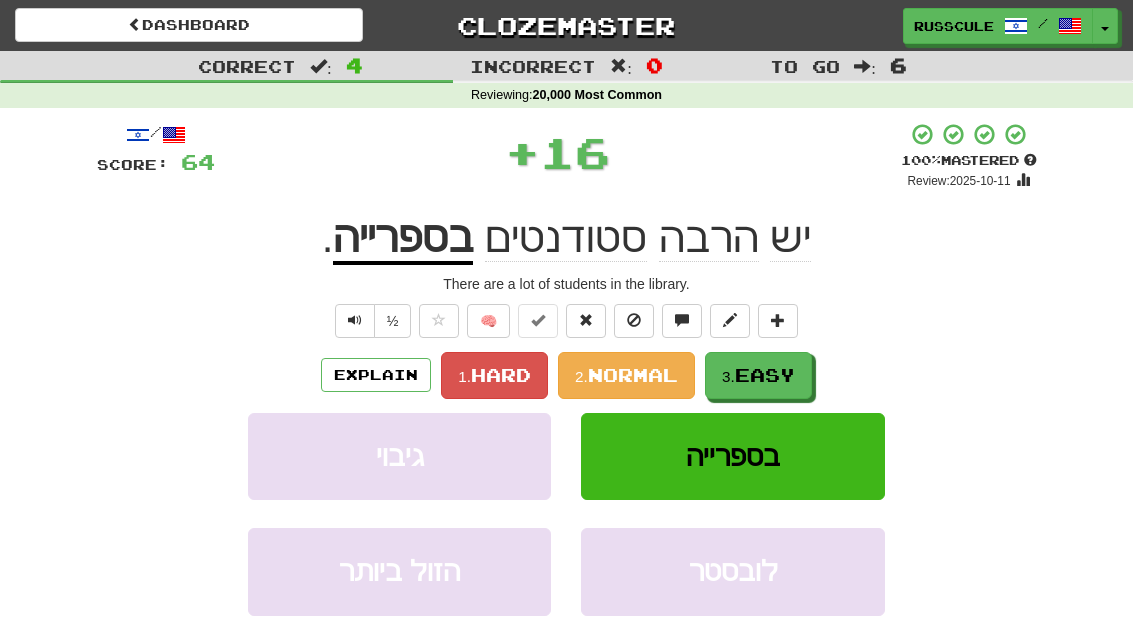 click on "Easy" at bounding box center [765, 375] 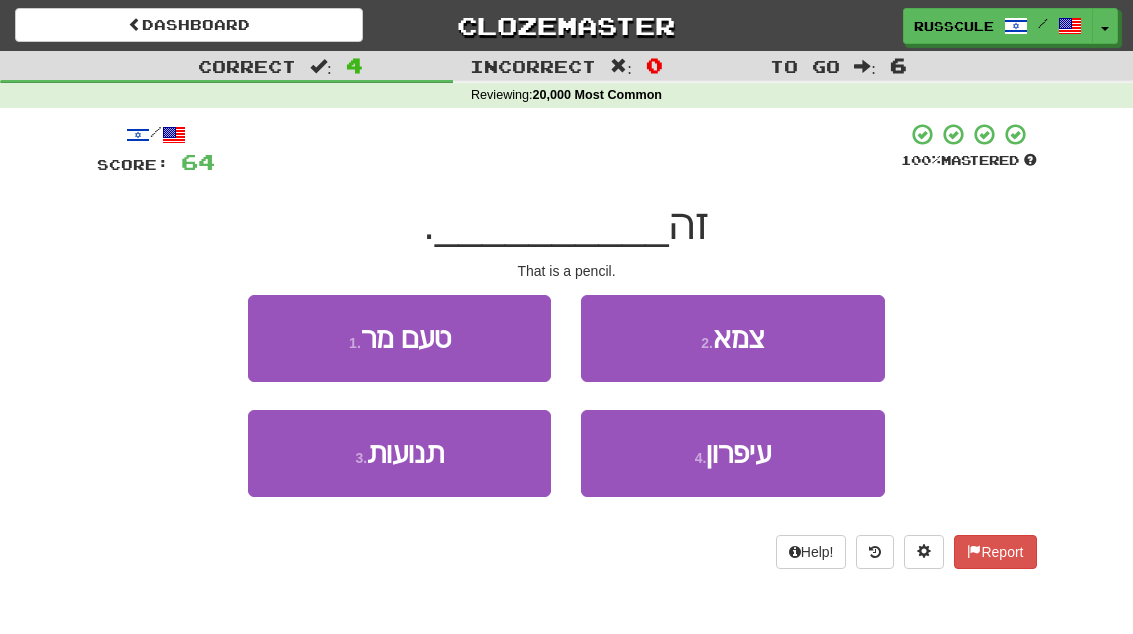 click on "4 .  עיפרון" at bounding box center (732, 453) 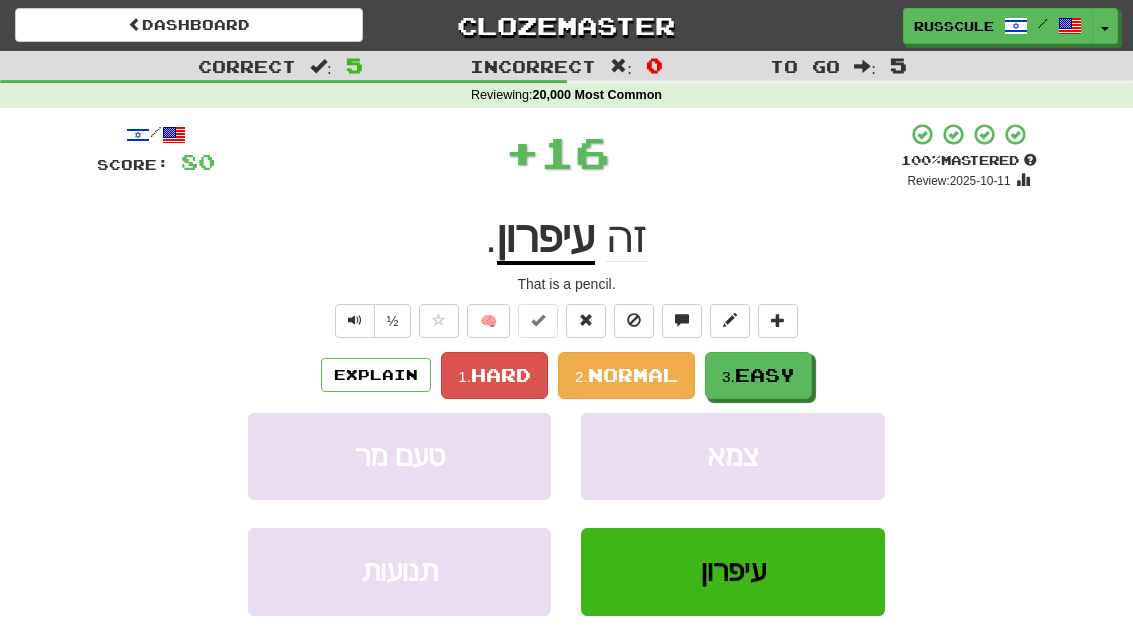 click on "Easy" at bounding box center [765, 375] 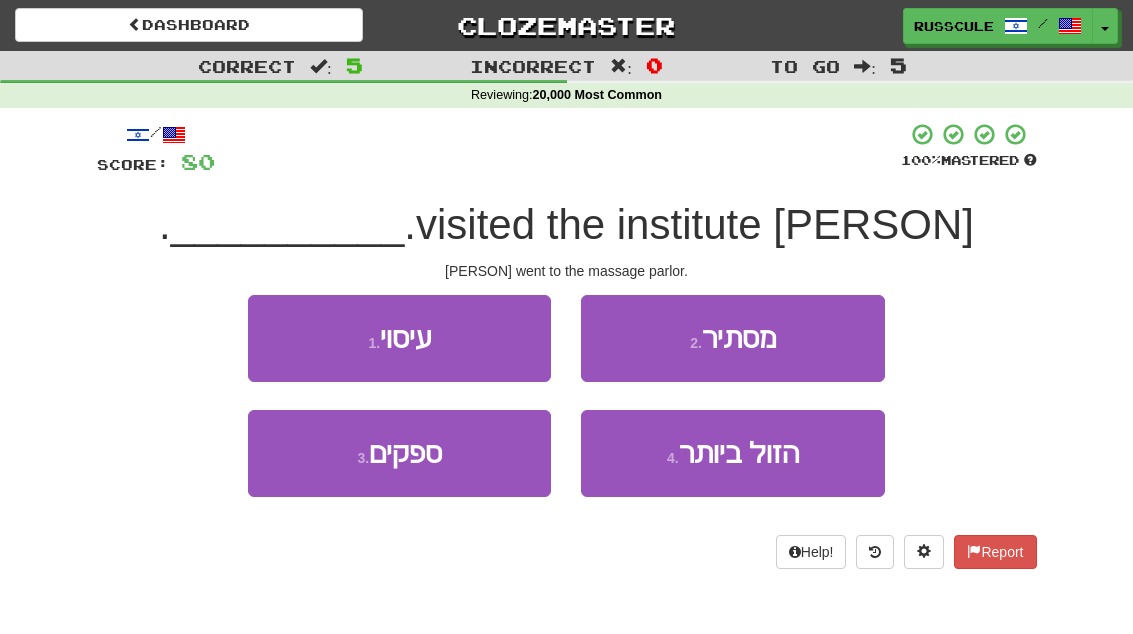 click on "1 .  עיסוי" at bounding box center [399, 338] 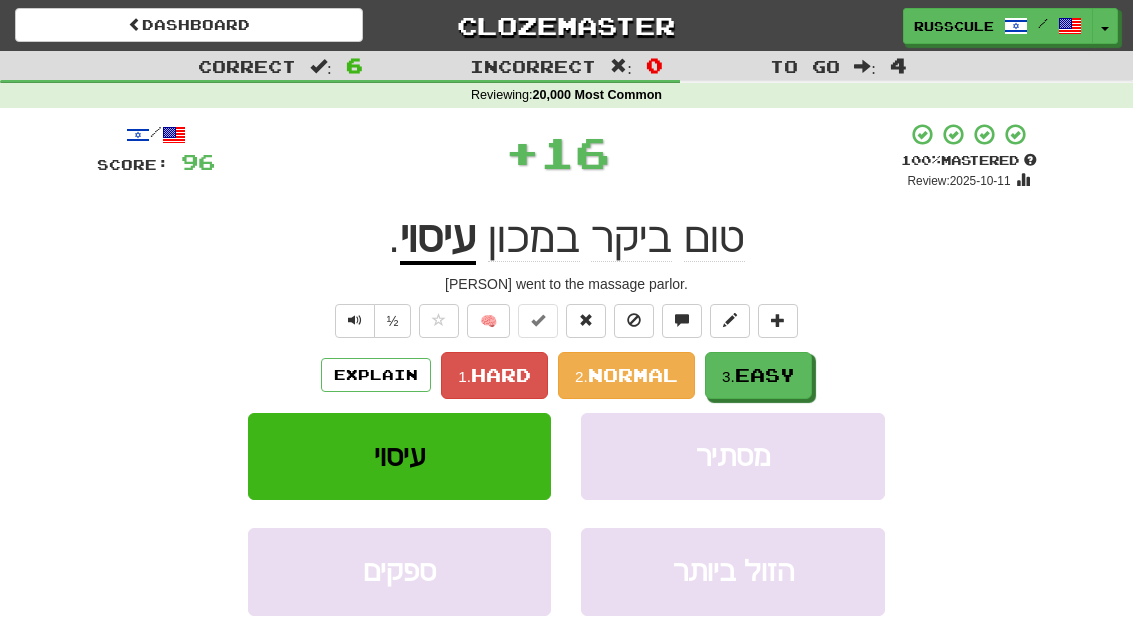 click on "Easy" at bounding box center (765, 375) 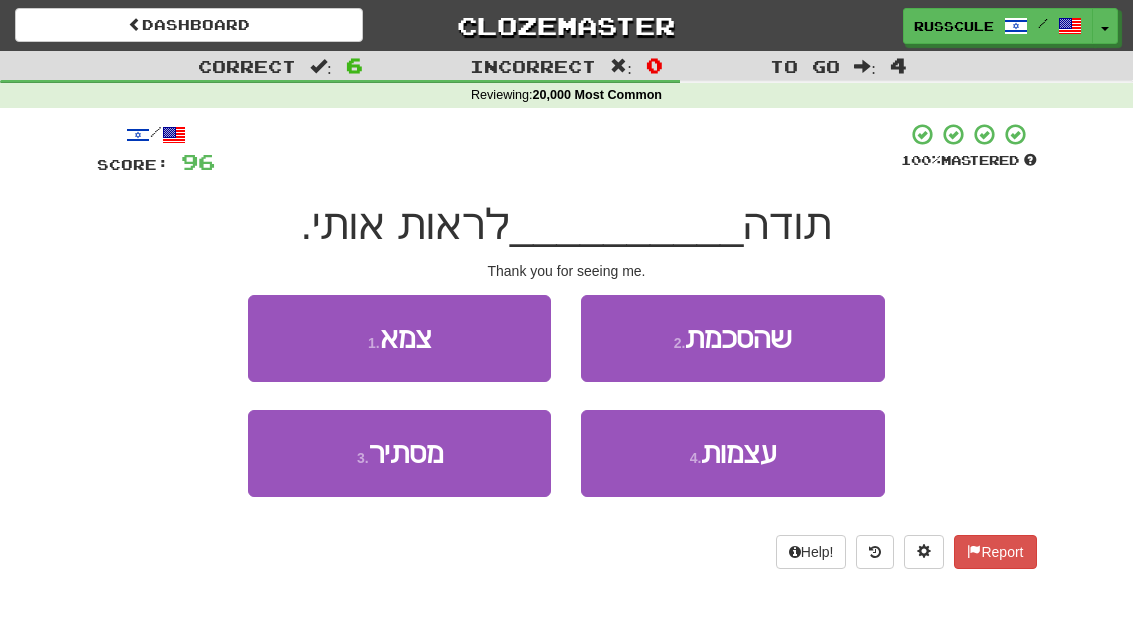 click on "2 .  שהסכמת" at bounding box center (732, 338) 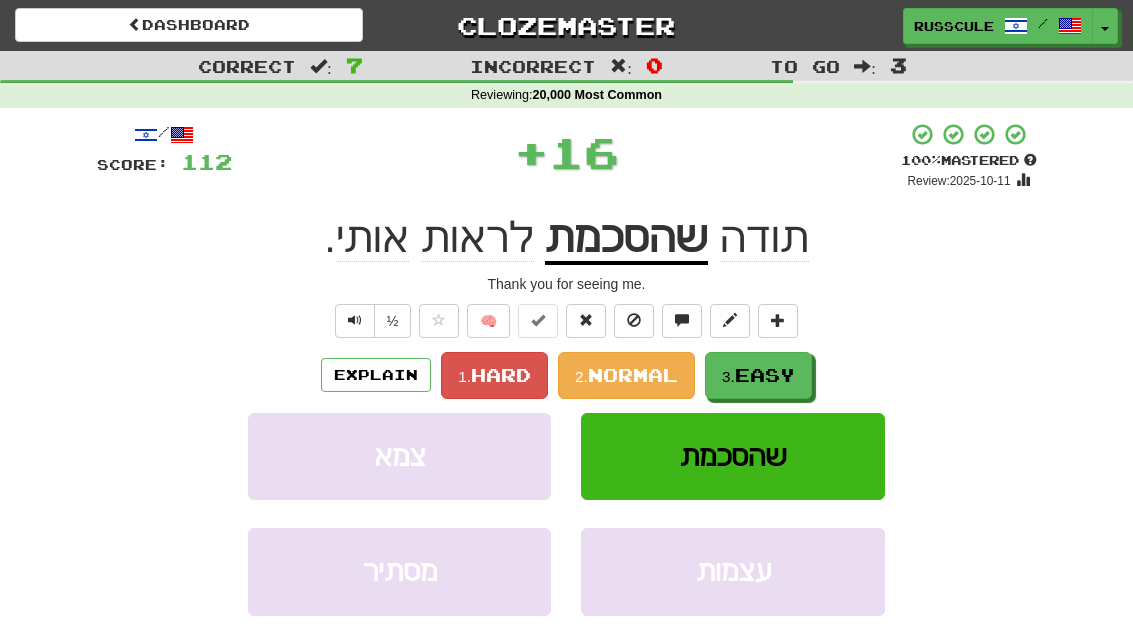 click on "Easy" at bounding box center (765, 375) 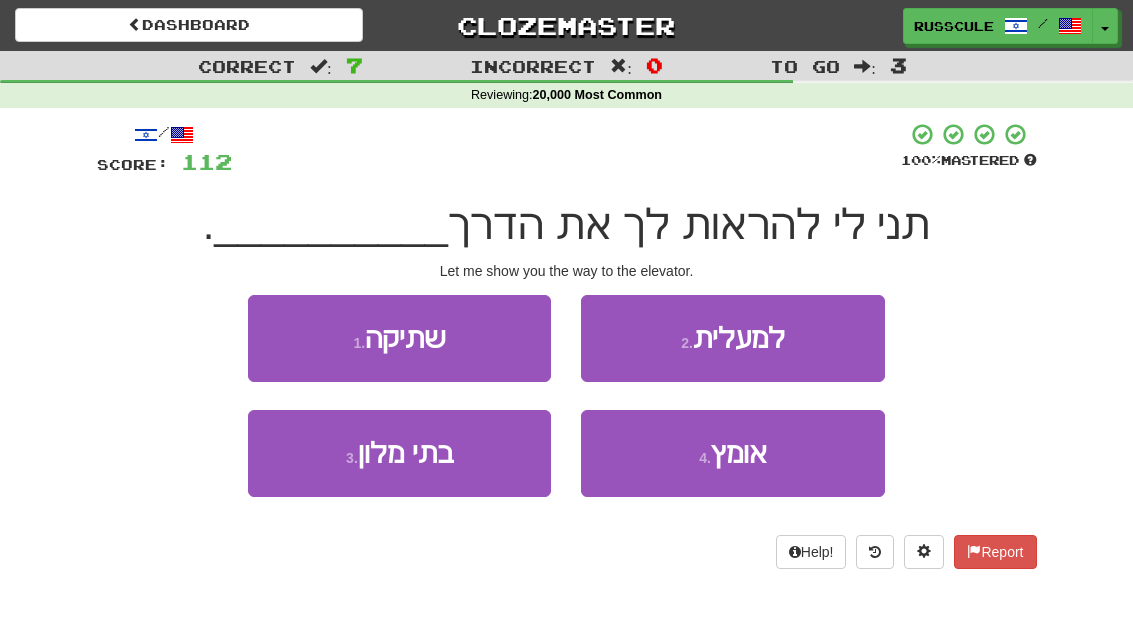 click on "2 .  למעלית" at bounding box center (732, 338) 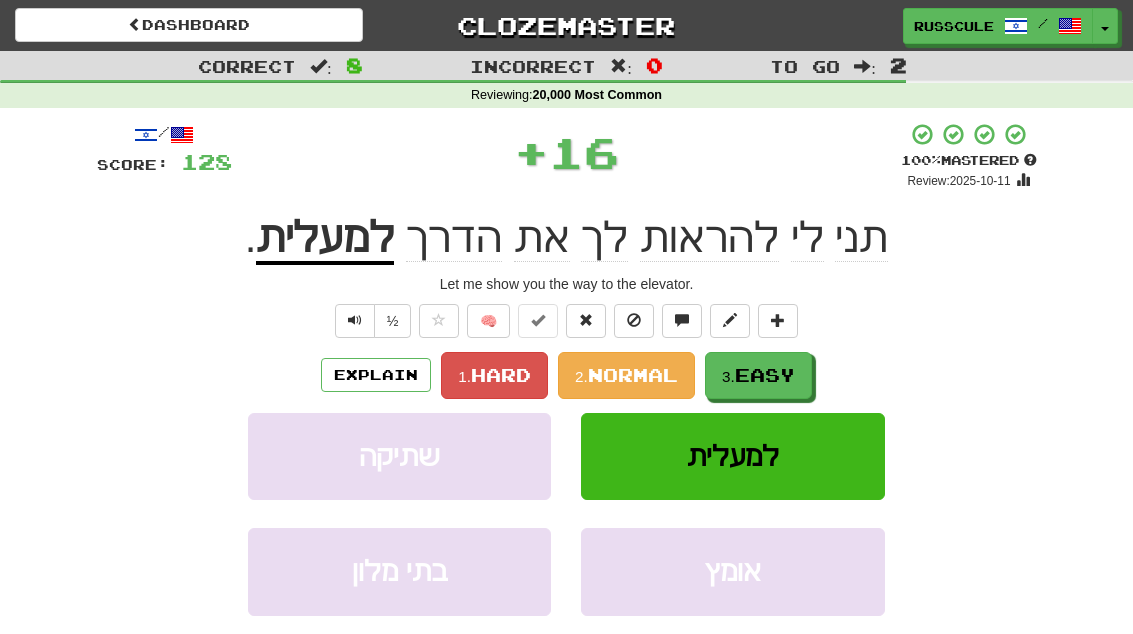 click on "Easy" at bounding box center (765, 375) 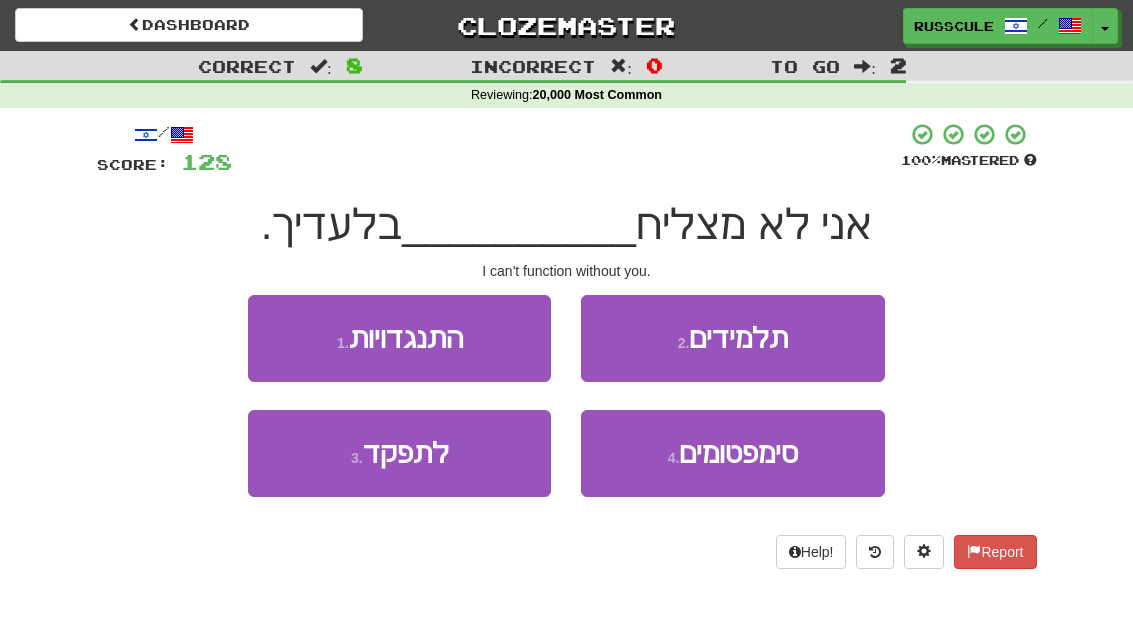 click on "3 .  לתפקד" at bounding box center [399, 453] 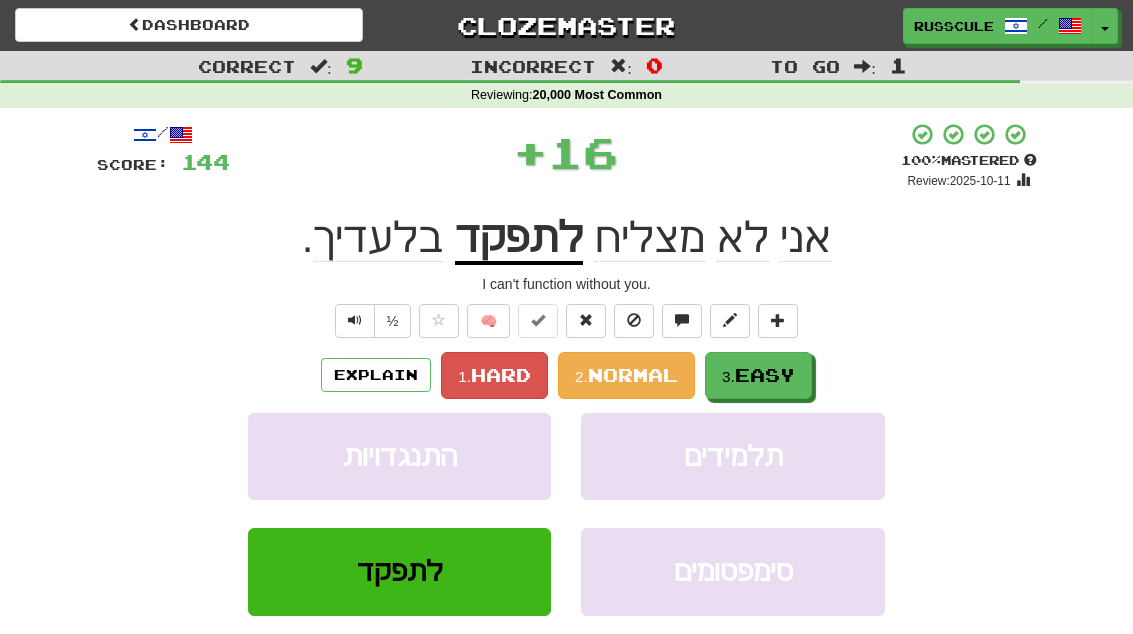 click on "3.  Easy" at bounding box center (758, 375) 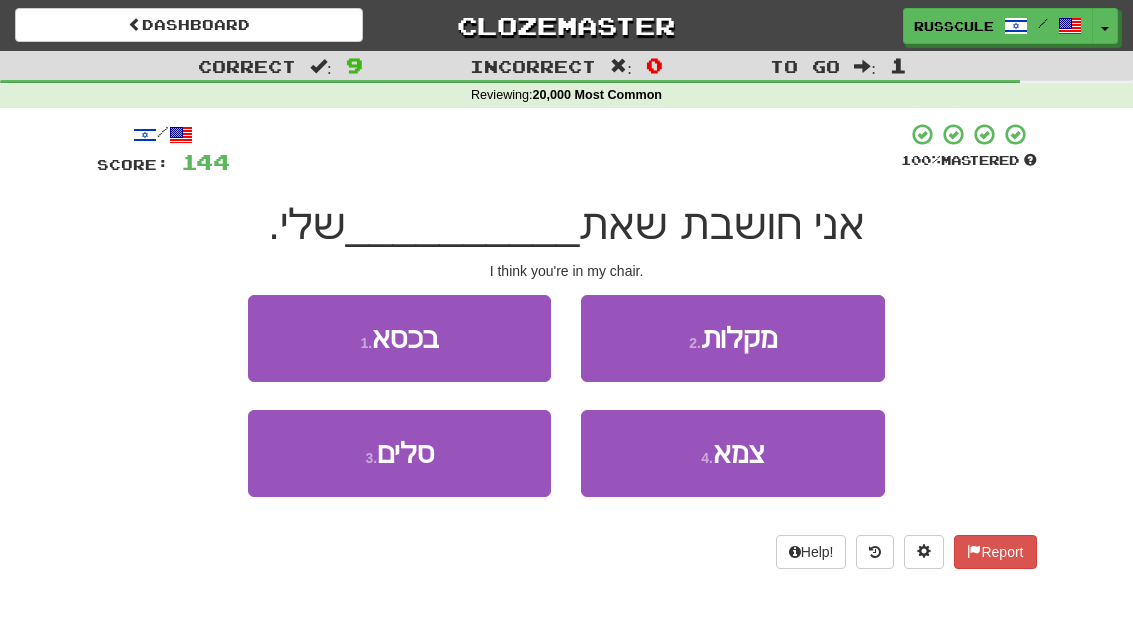click on "1 .  בכסא" at bounding box center (399, 338) 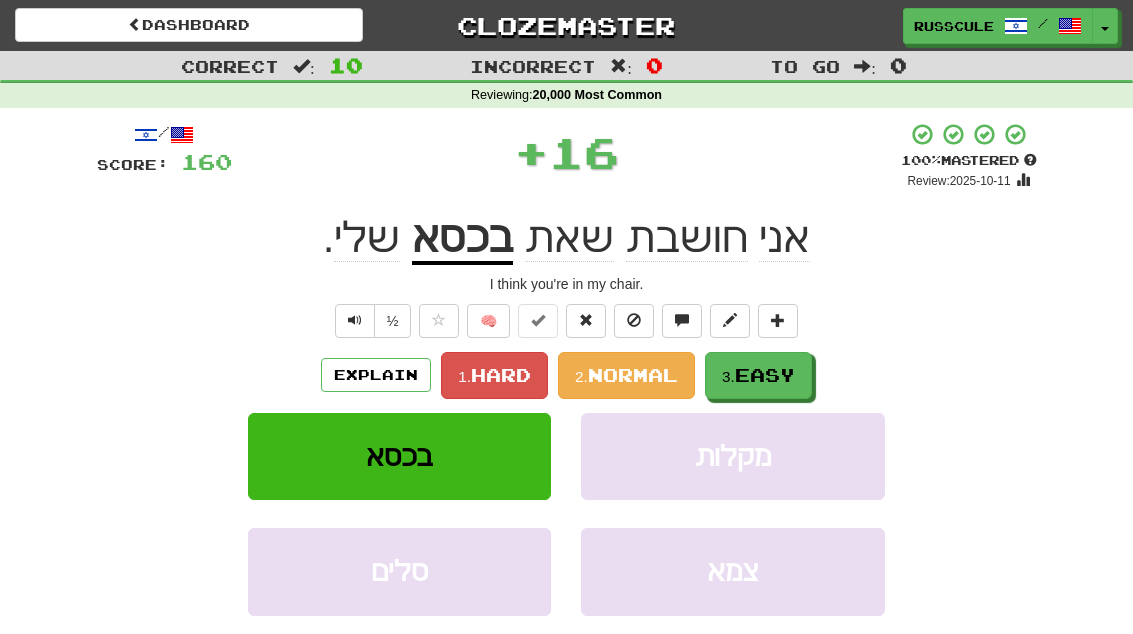 click on "Easy" at bounding box center [765, 375] 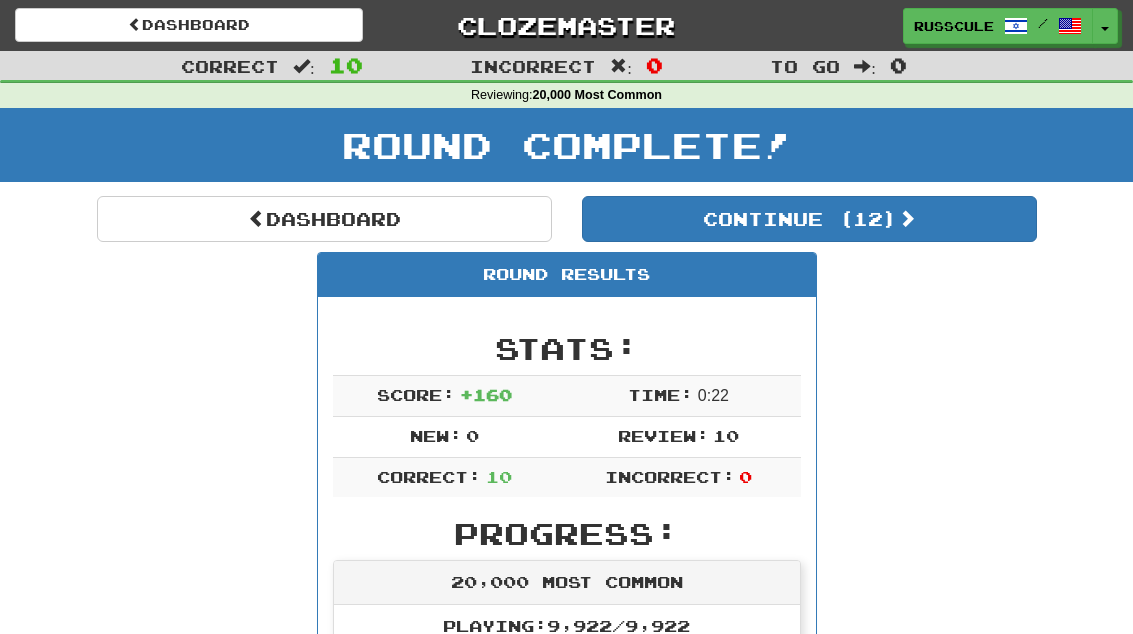click on "Continue ( 12 )" at bounding box center [809, 219] 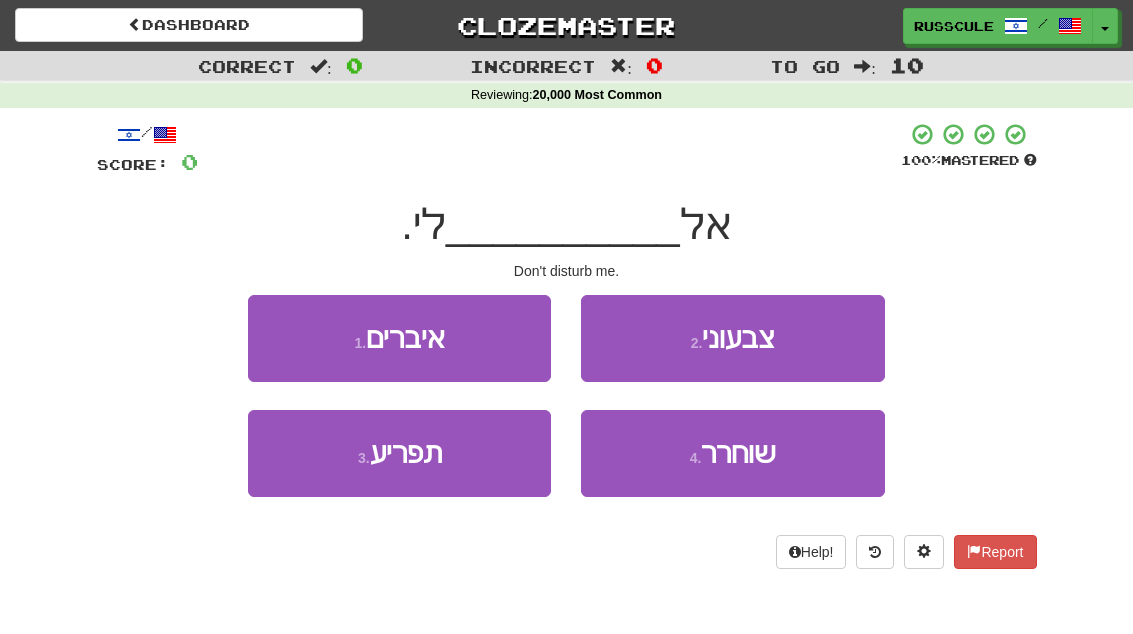 click on "3 .  תפריע" at bounding box center [399, 453] 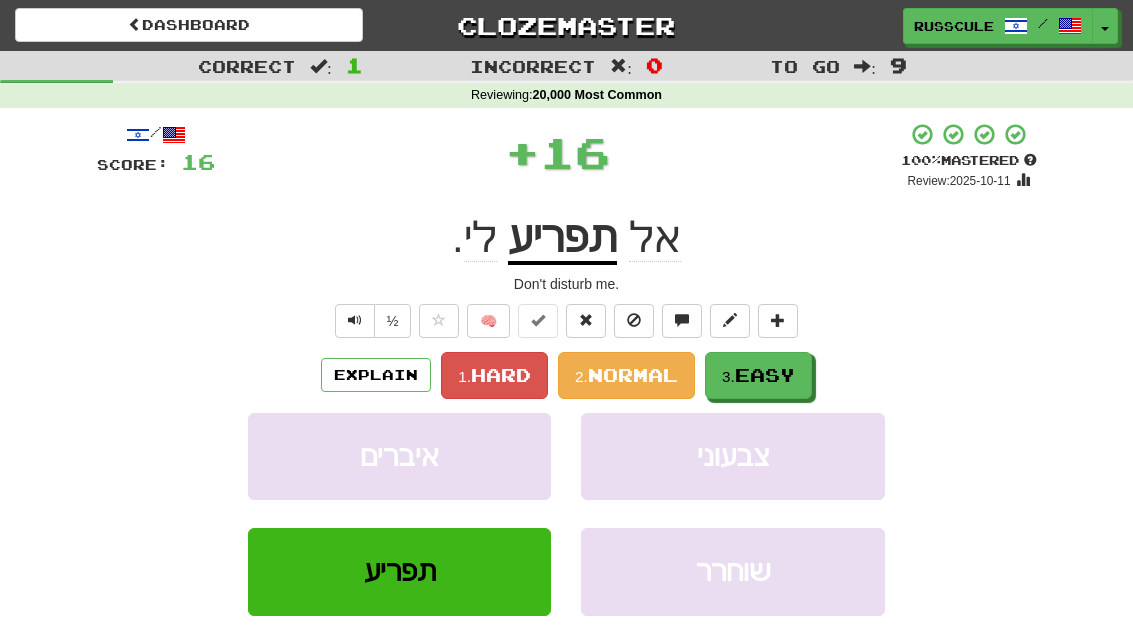 click on "Easy" at bounding box center [765, 375] 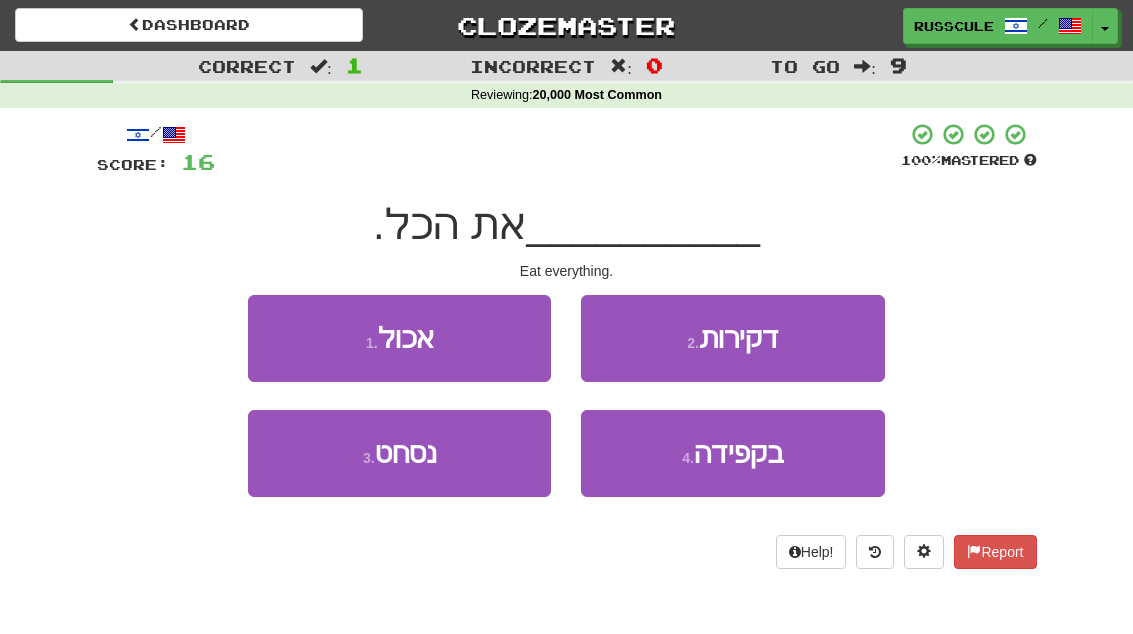 click on "1 .  אכול" at bounding box center [399, 338] 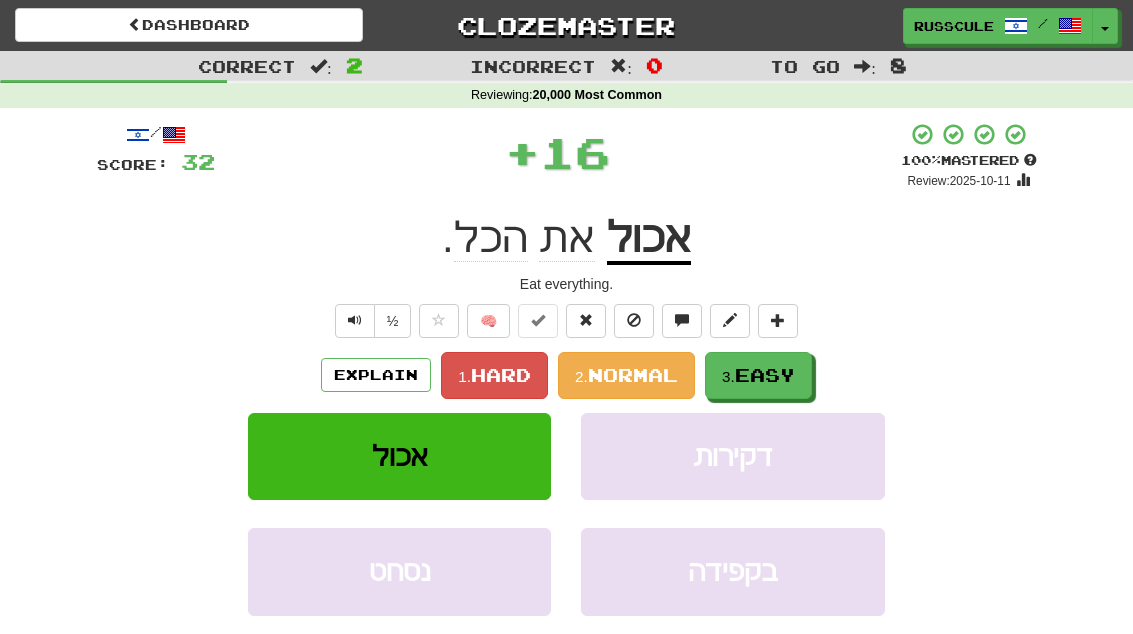 click on "3.  Easy" at bounding box center (758, 375) 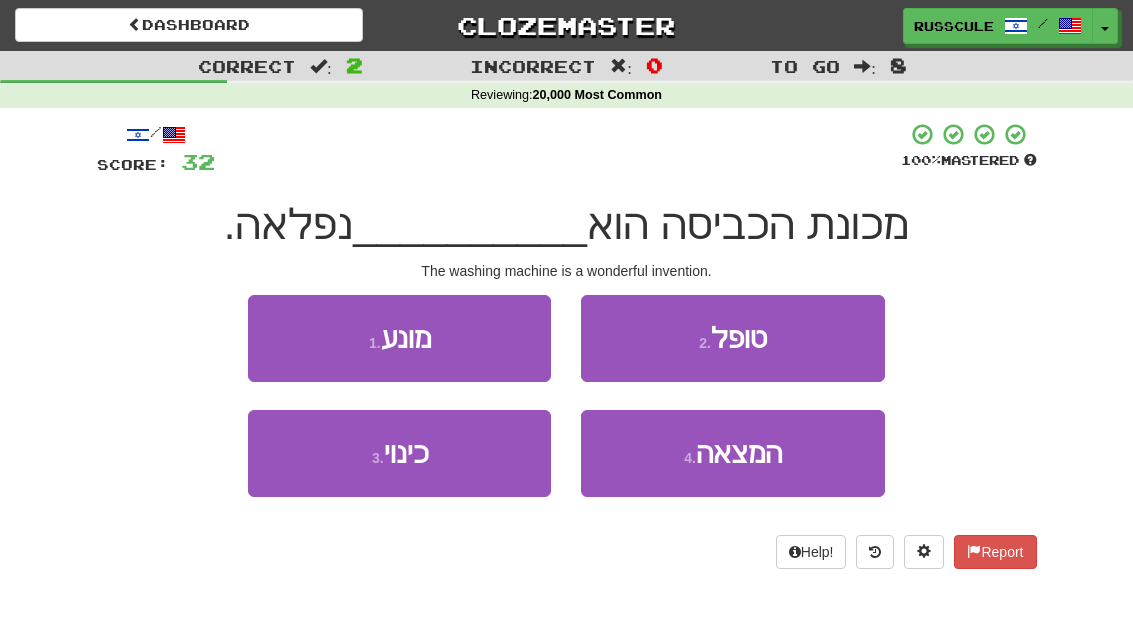 click on "1 .  מונע" at bounding box center [399, 338] 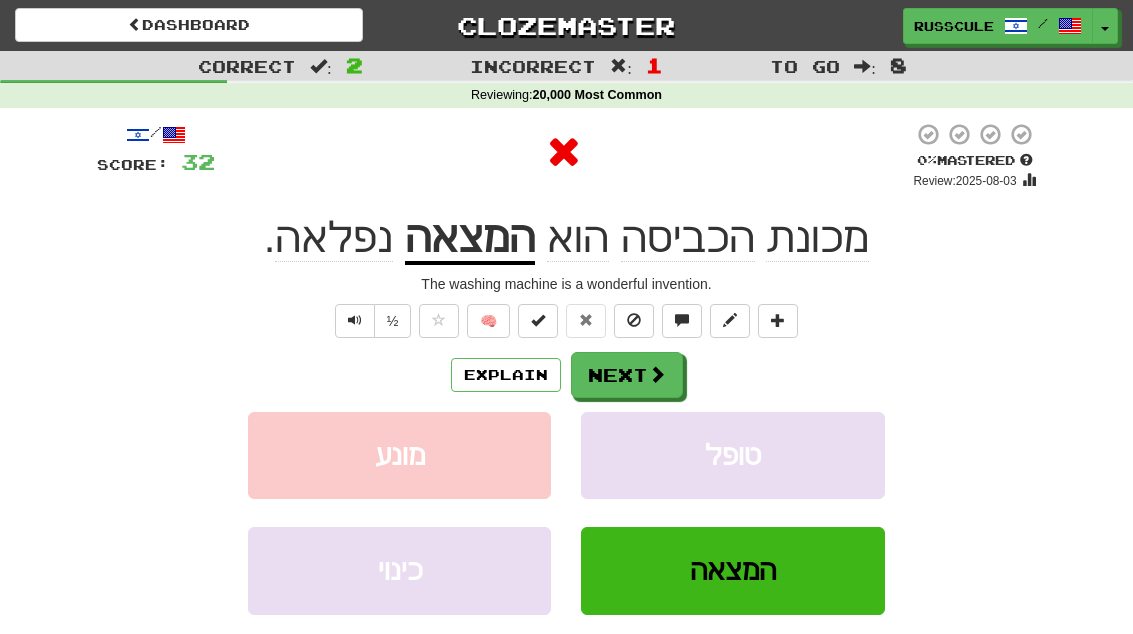 click on "Next" at bounding box center (627, 375) 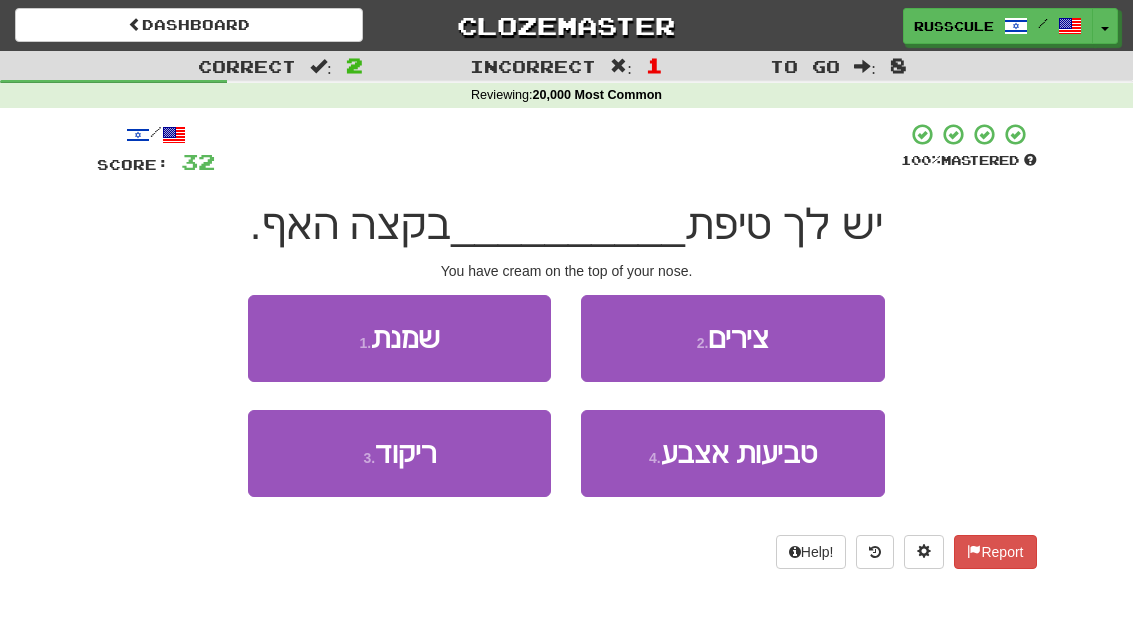 click on "1 .  שמנת" at bounding box center (399, 338) 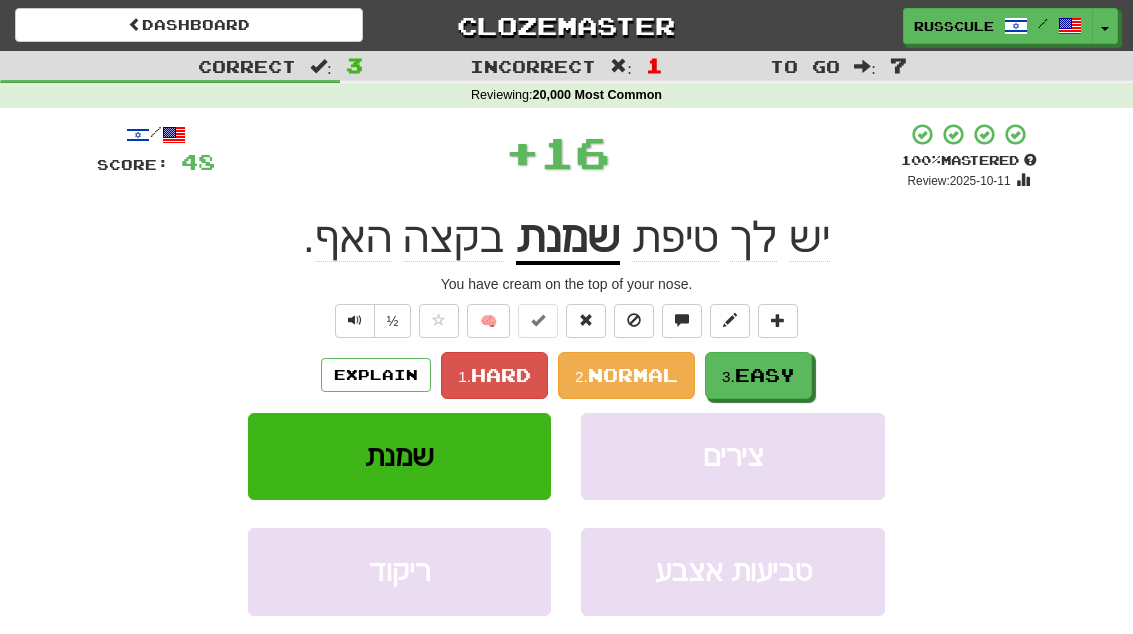 click on "3.  Easy" at bounding box center (758, 375) 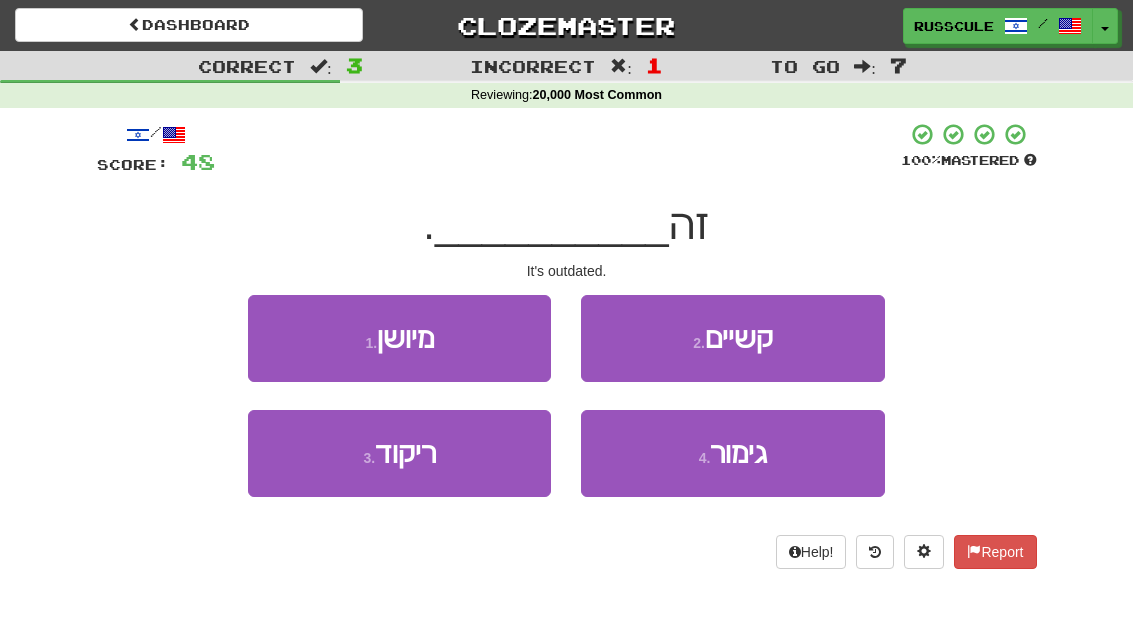 click on "1 .  מיושן" at bounding box center [399, 338] 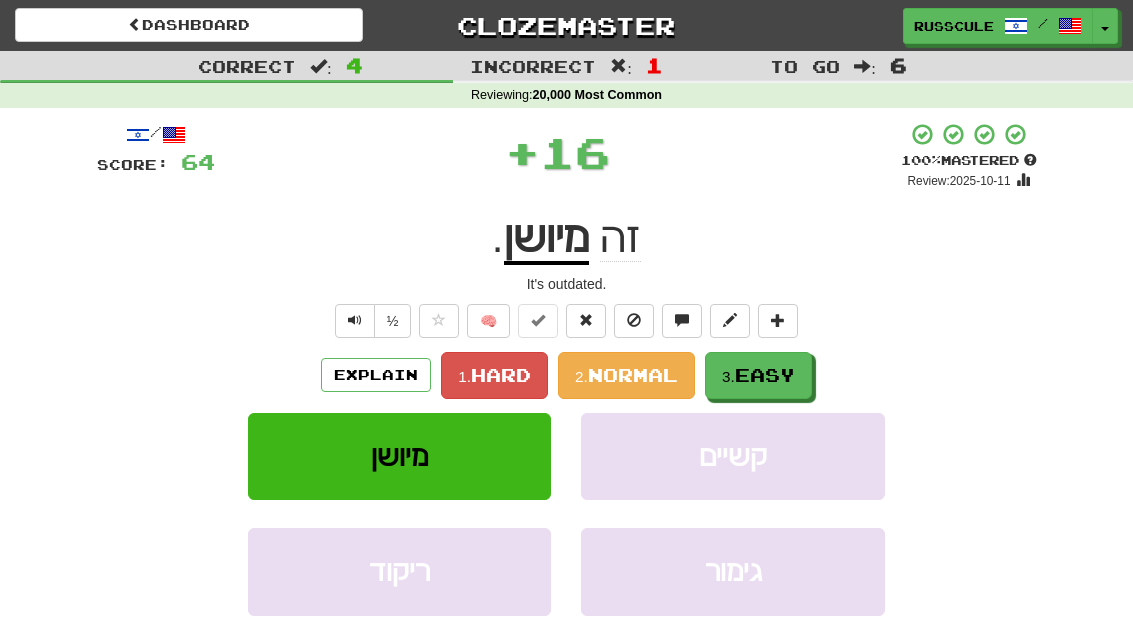 click on "Easy" at bounding box center (765, 375) 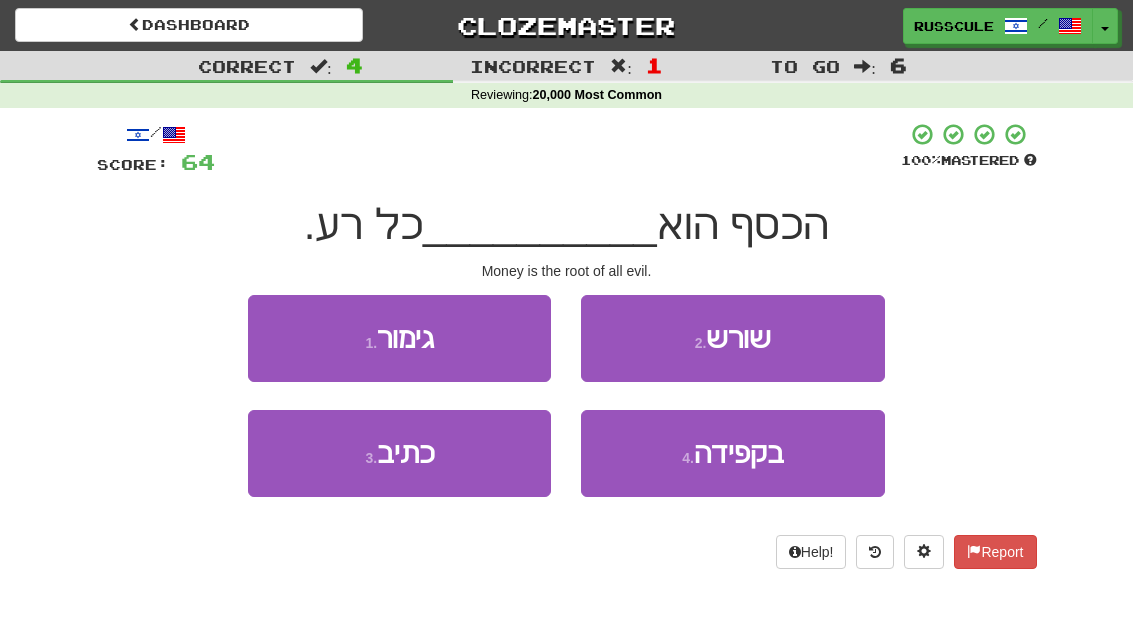 click on "2 .  שורש" at bounding box center [732, 338] 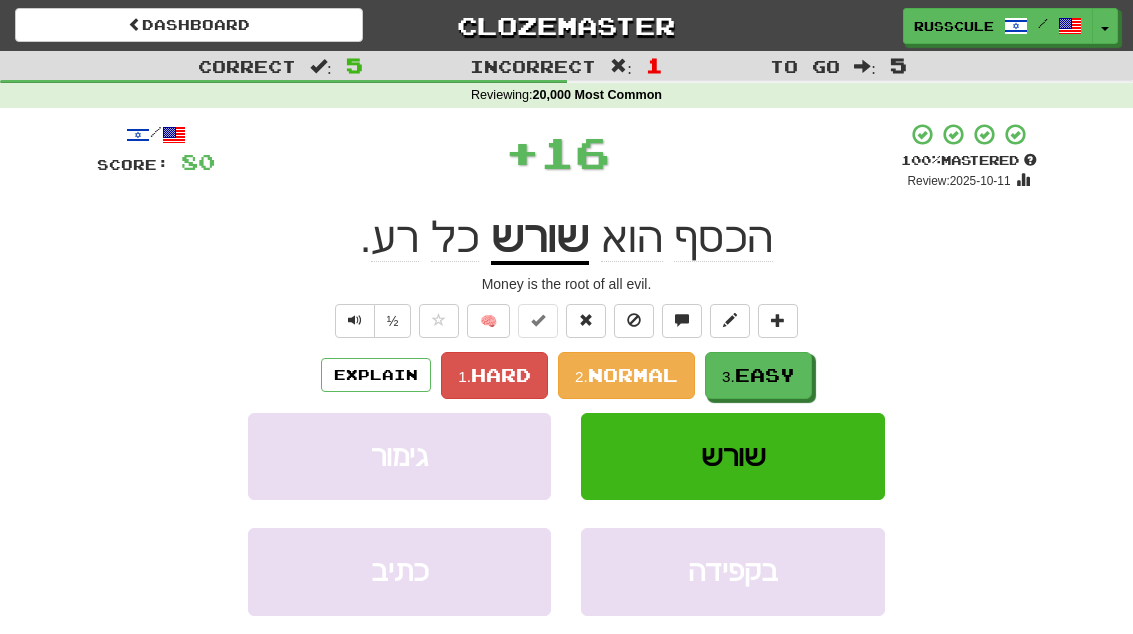 click on "3.  Easy" at bounding box center [758, 375] 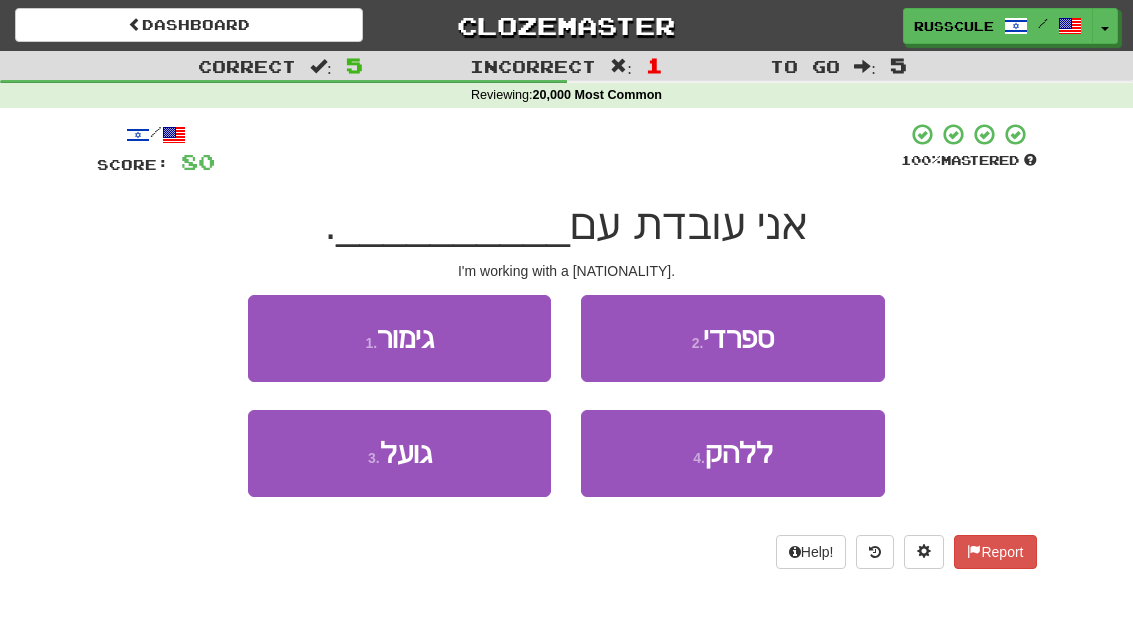 click on "2 .  ספרדי" at bounding box center [732, 338] 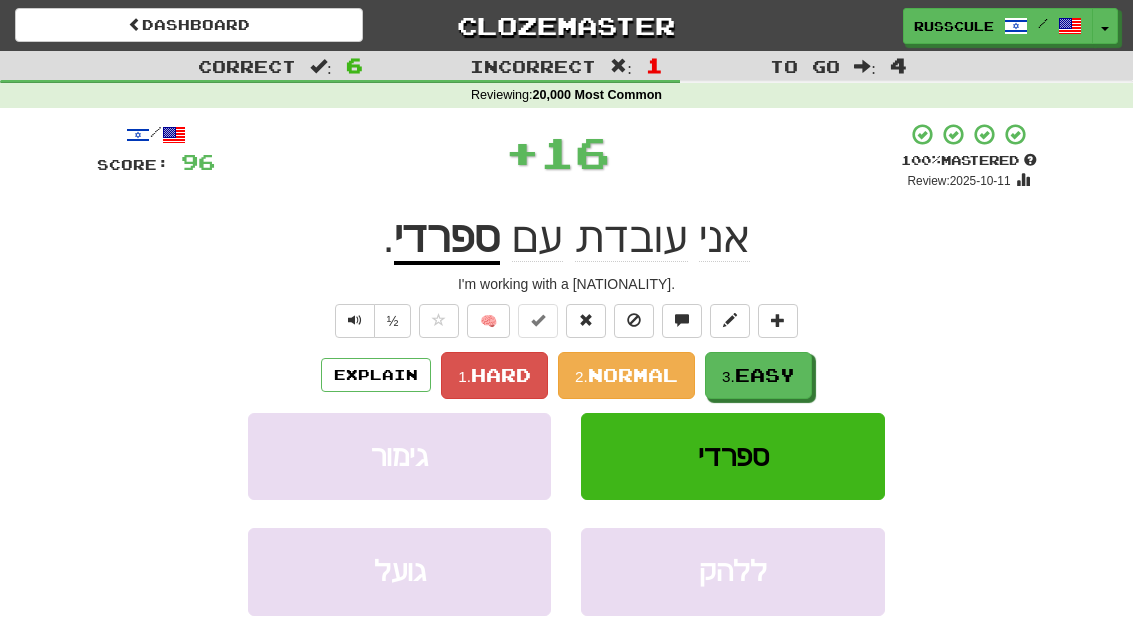 click on "Easy" at bounding box center (765, 375) 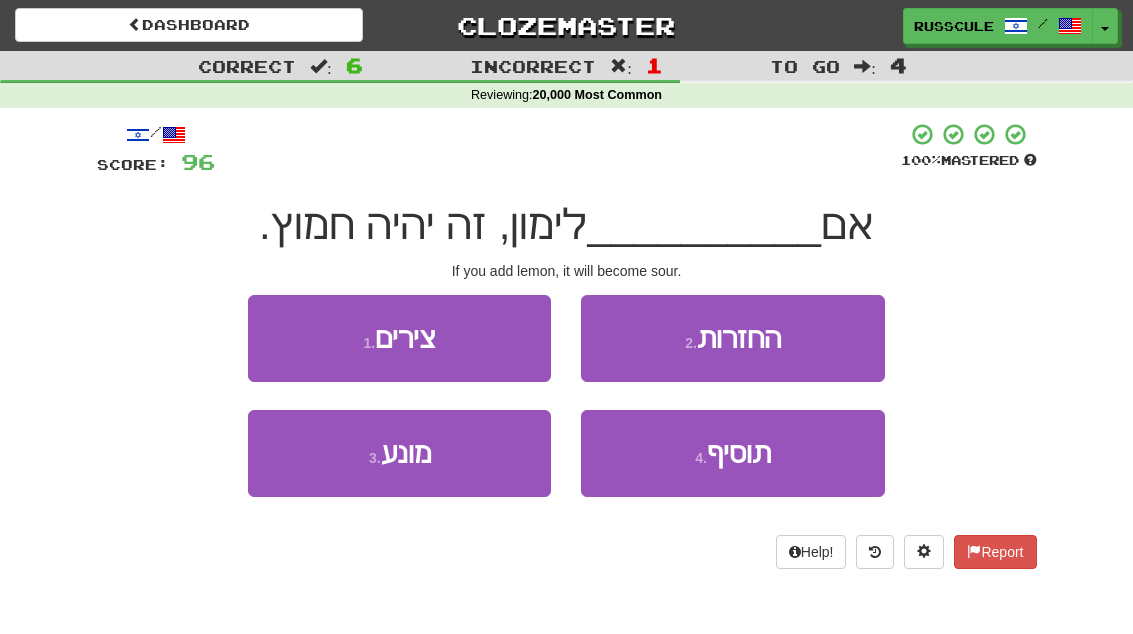 click on "4 .  תוסיף" at bounding box center (732, 453) 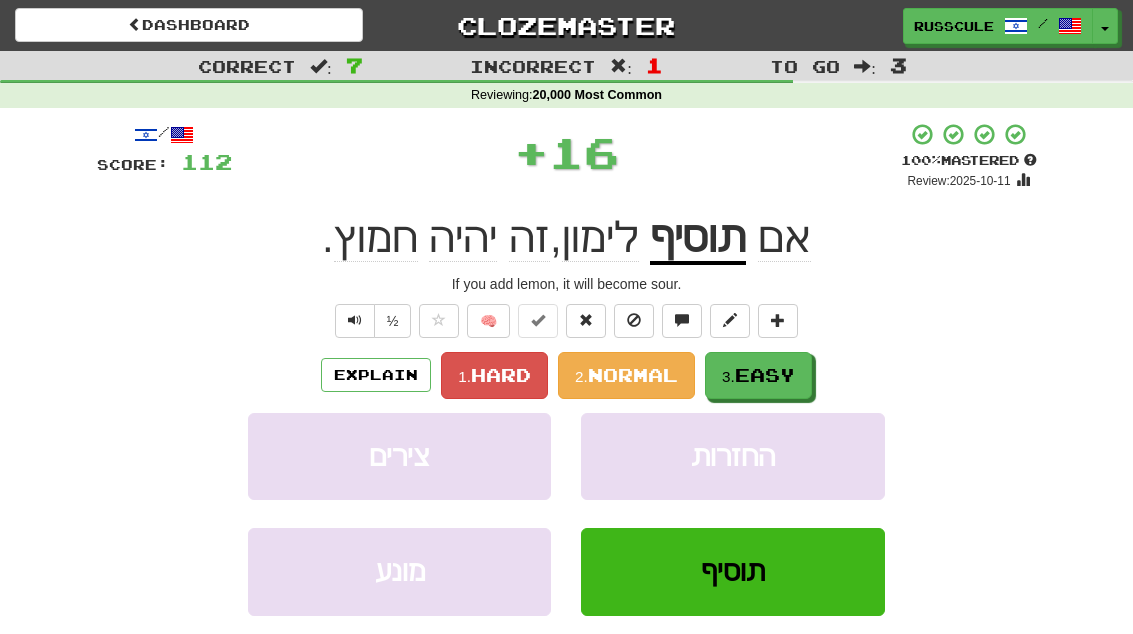 click on "3.  Easy" at bounding box center [758, 375] 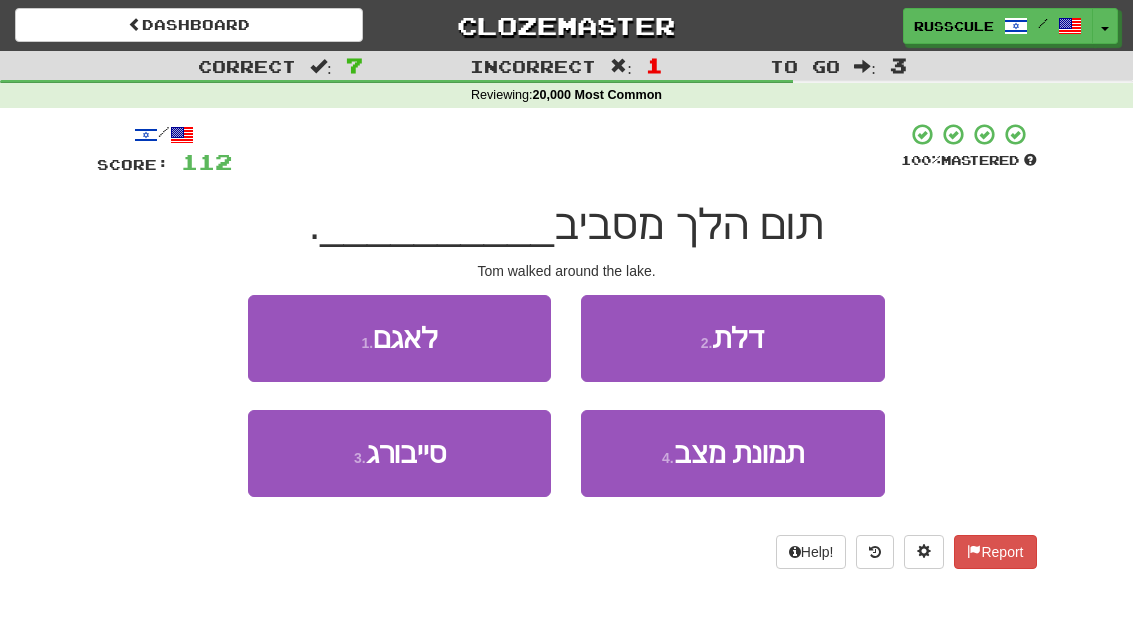 click on "1 .  לאגם" at bounding box center [399, 338] 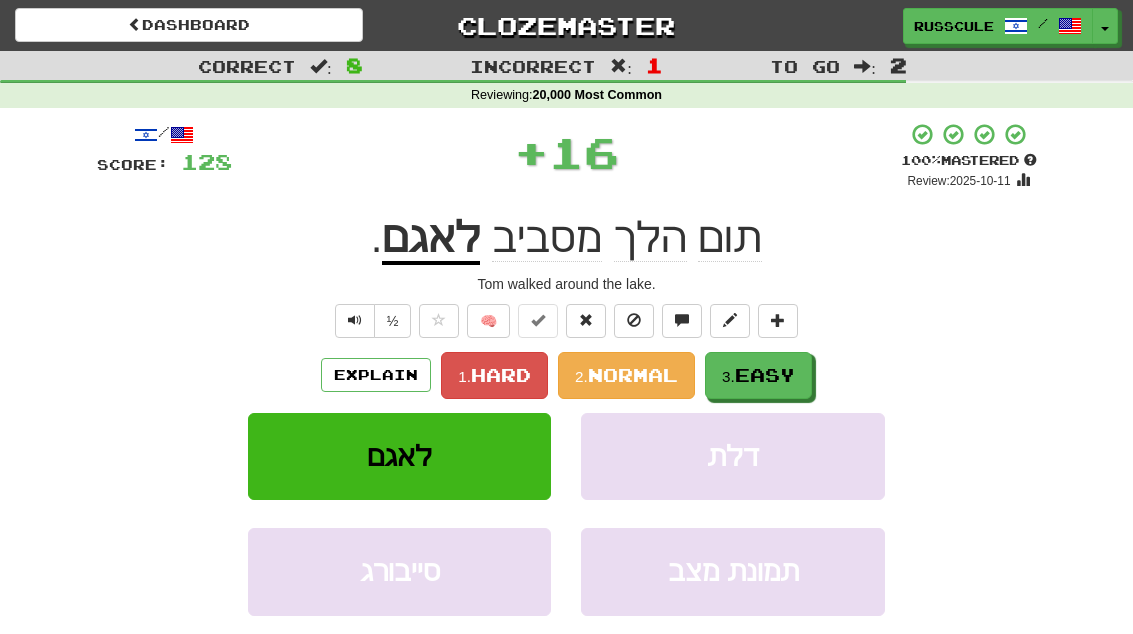 click on "Easy" at bounding box center [765, 375] 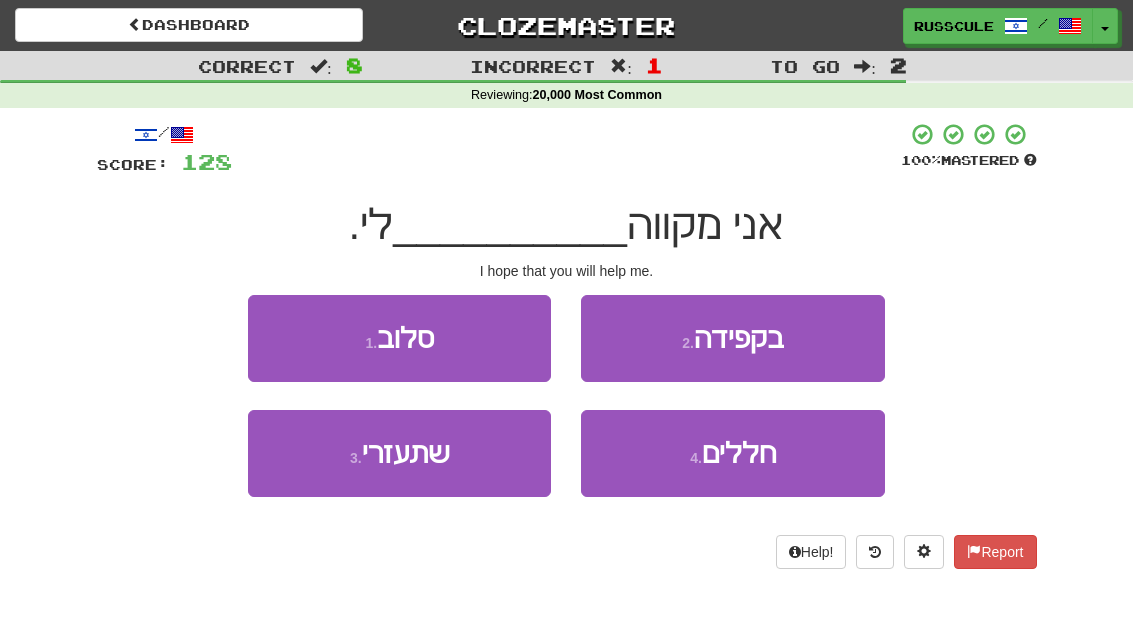 click on "3 .  שתעזרי" at bounding box center [399, 453] 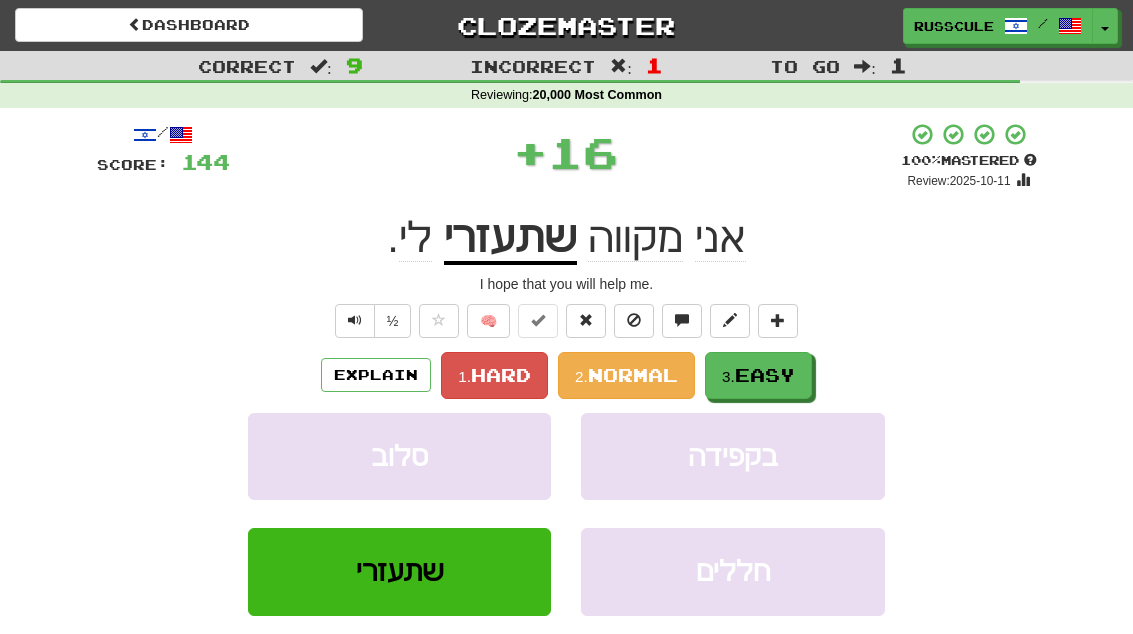 click on "Easy" at bounding box center (765, 375) 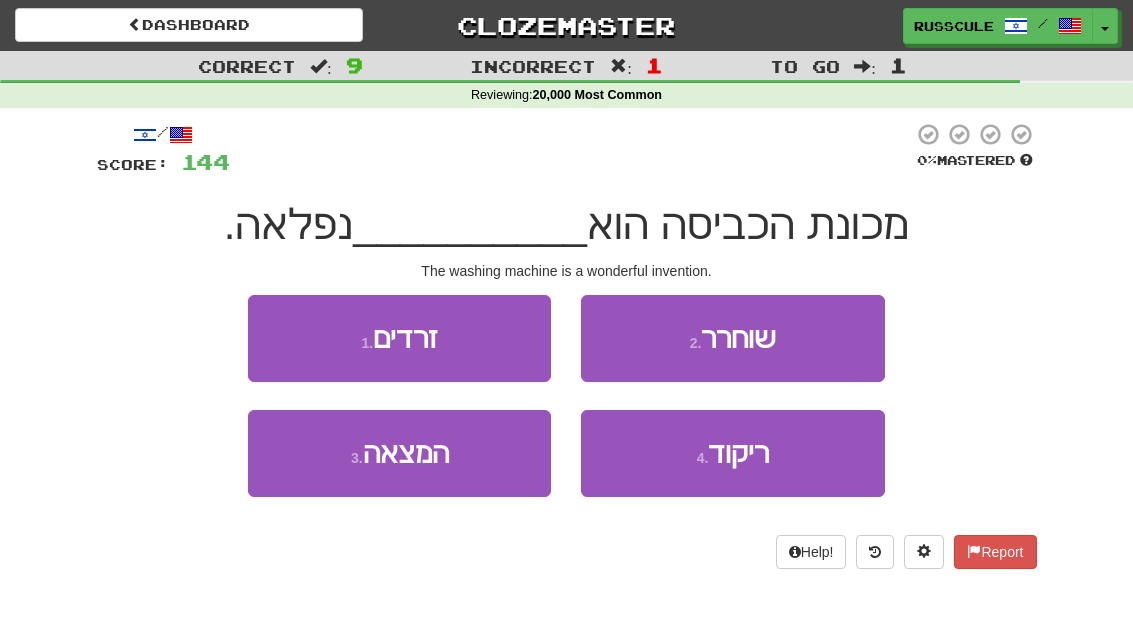 click on "3 .  המצאה" at bounding box center (399, 453) 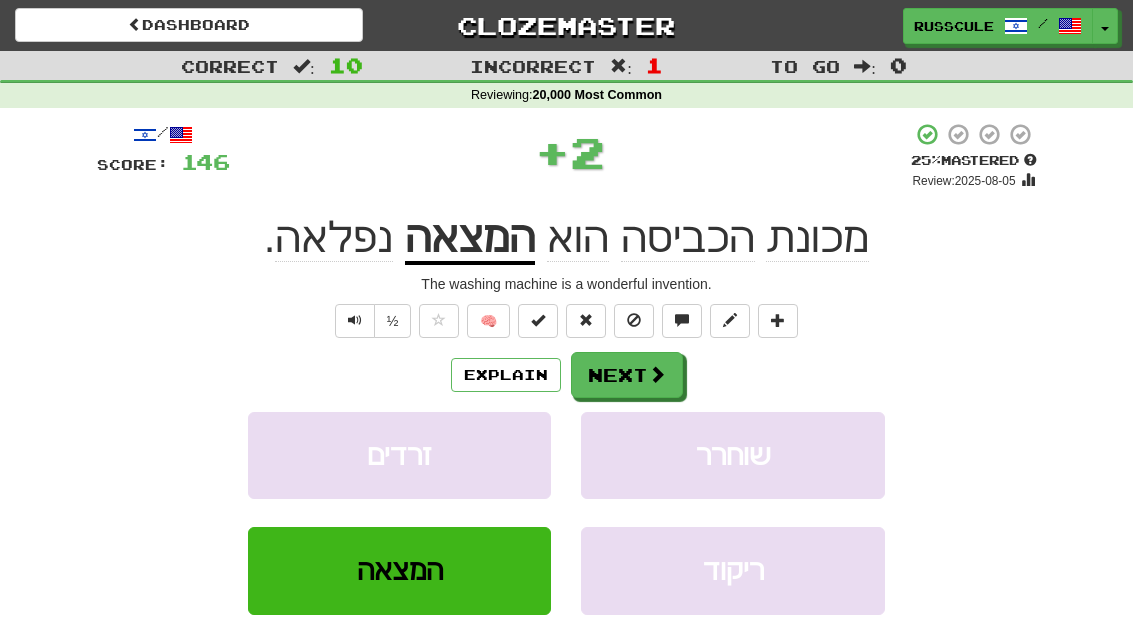 click on "Next" at bounding box center (627, 375) 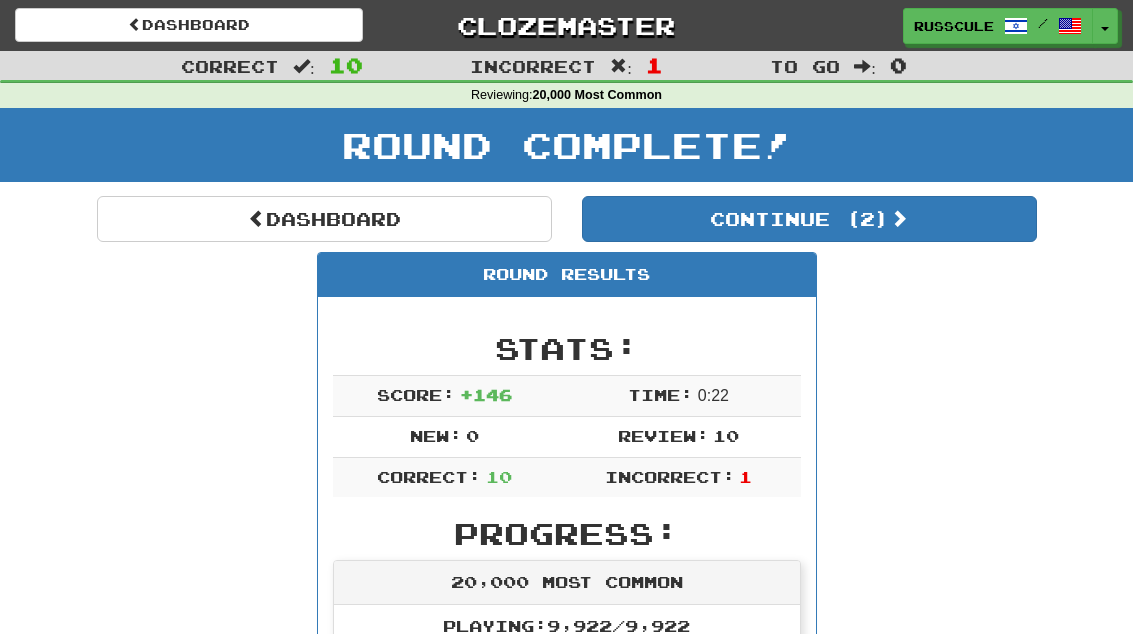 click on "Continue ( 2 )" at bounding box center [809, 219] 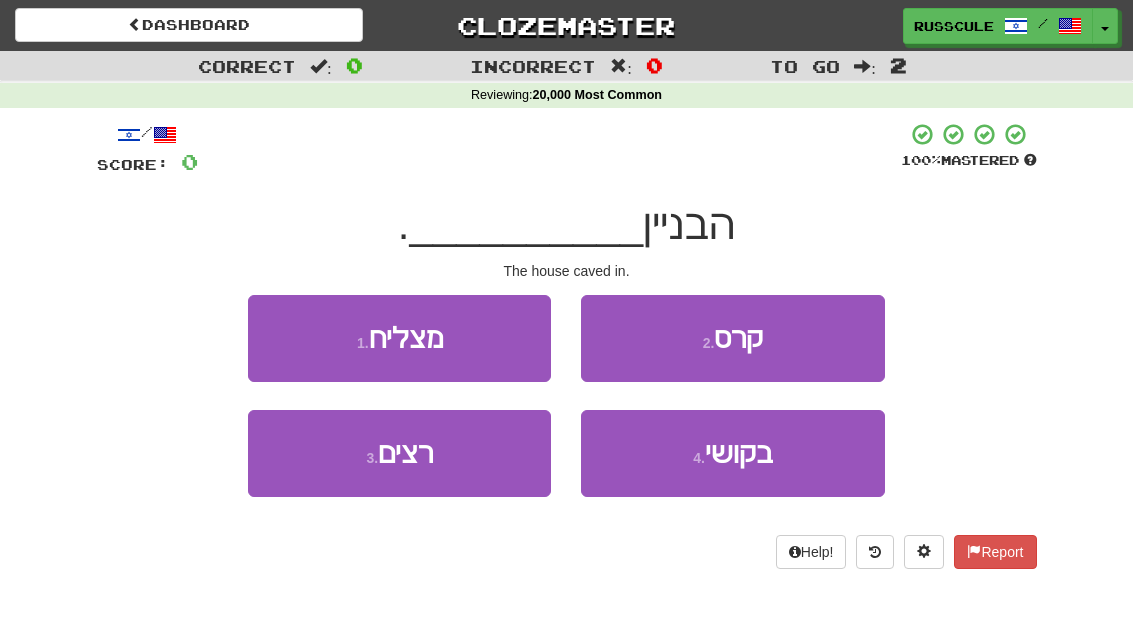 click on "2 .  קרס" at bounding box center (732, 338) 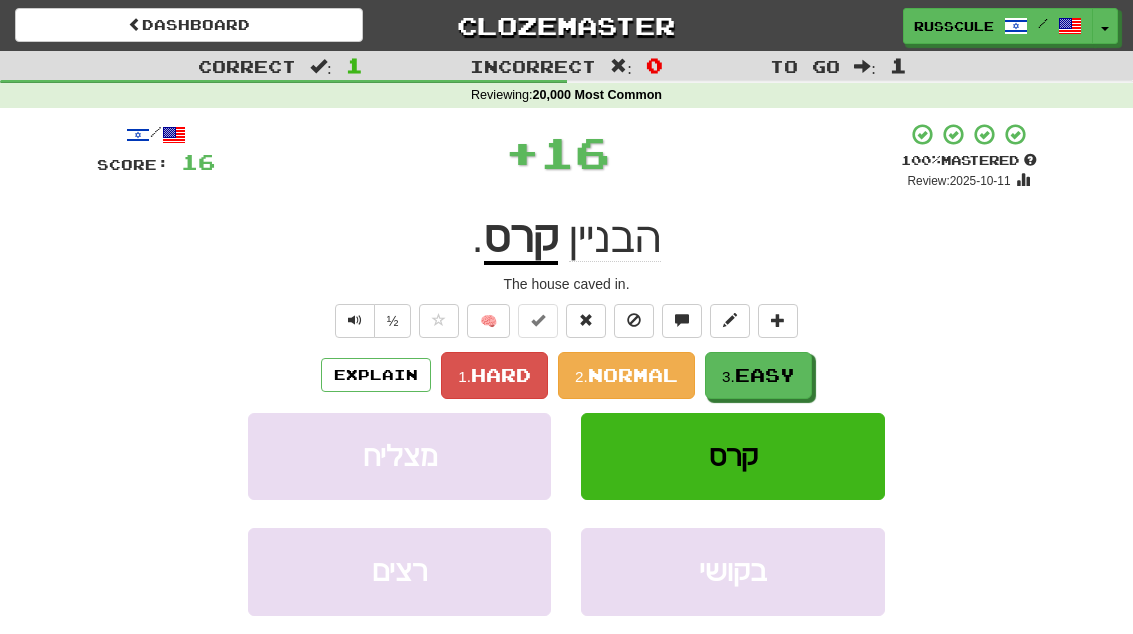 click on "3.  Easy" at bounding box center [758, 375] 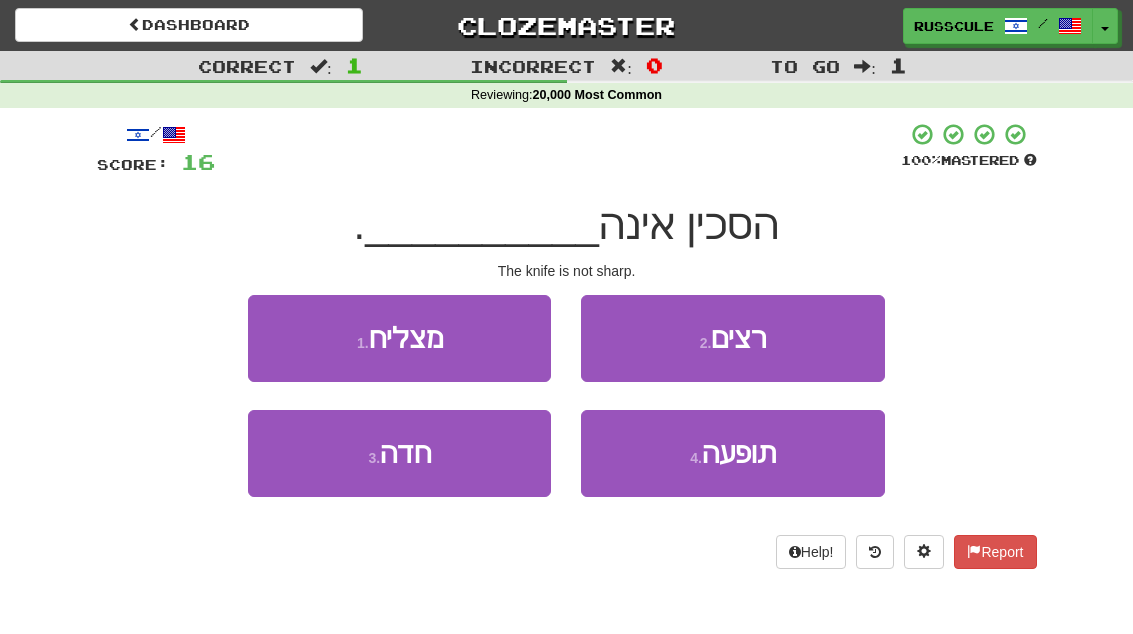 click on "3 .  חדה" at bounding box center [399, 453] 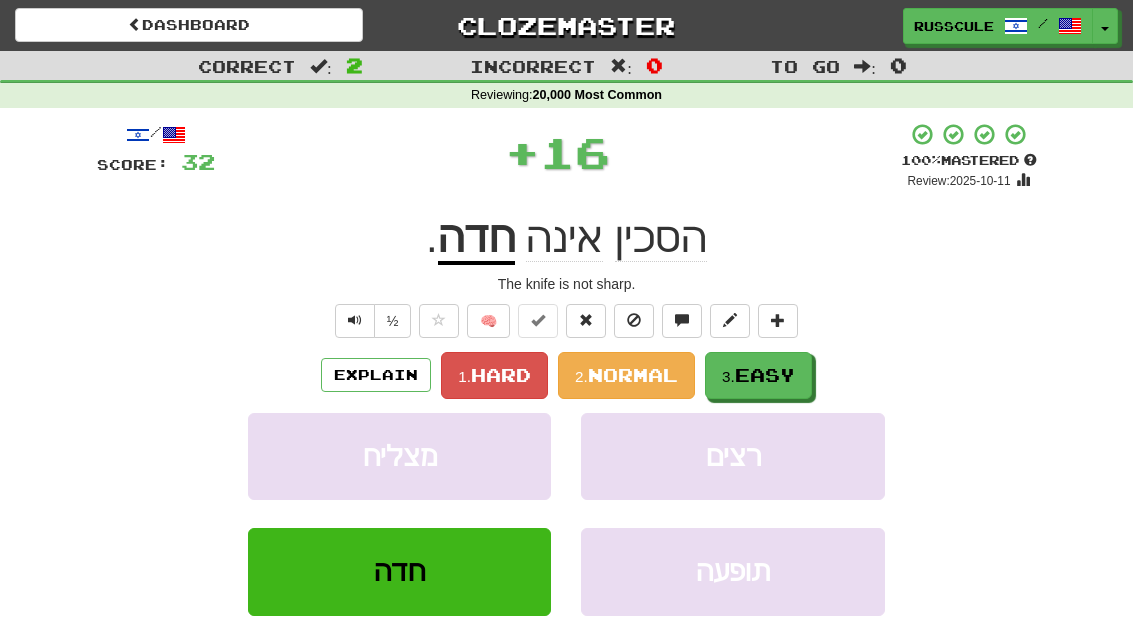 click on "Easy" at bounding box center (765, 375) 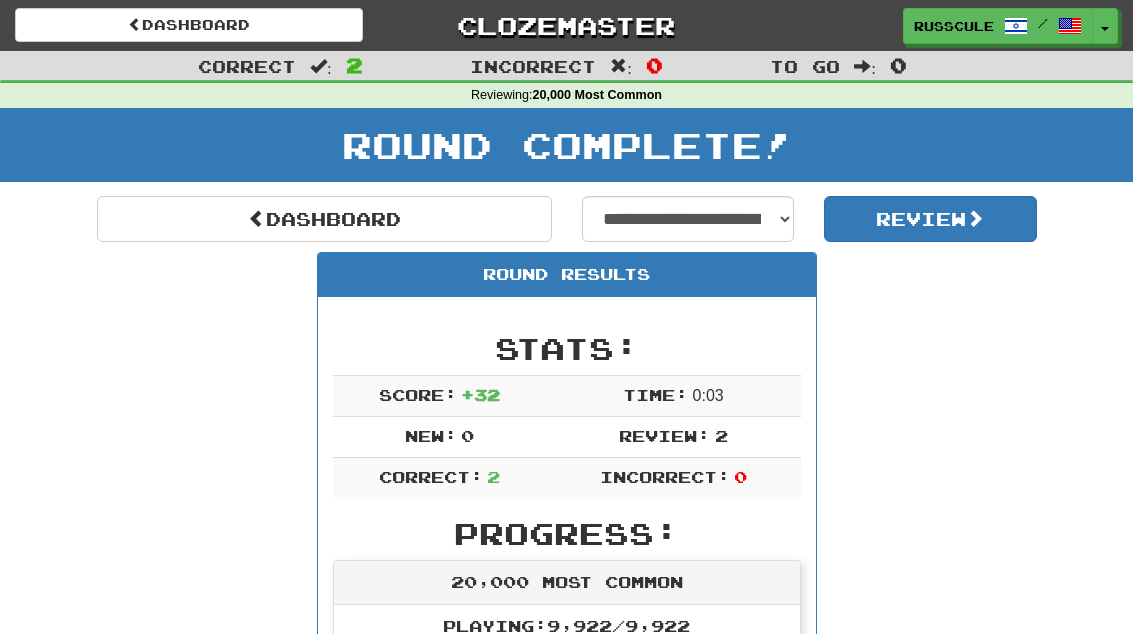 click on "Dashboard" at bounding box center (324, 219) 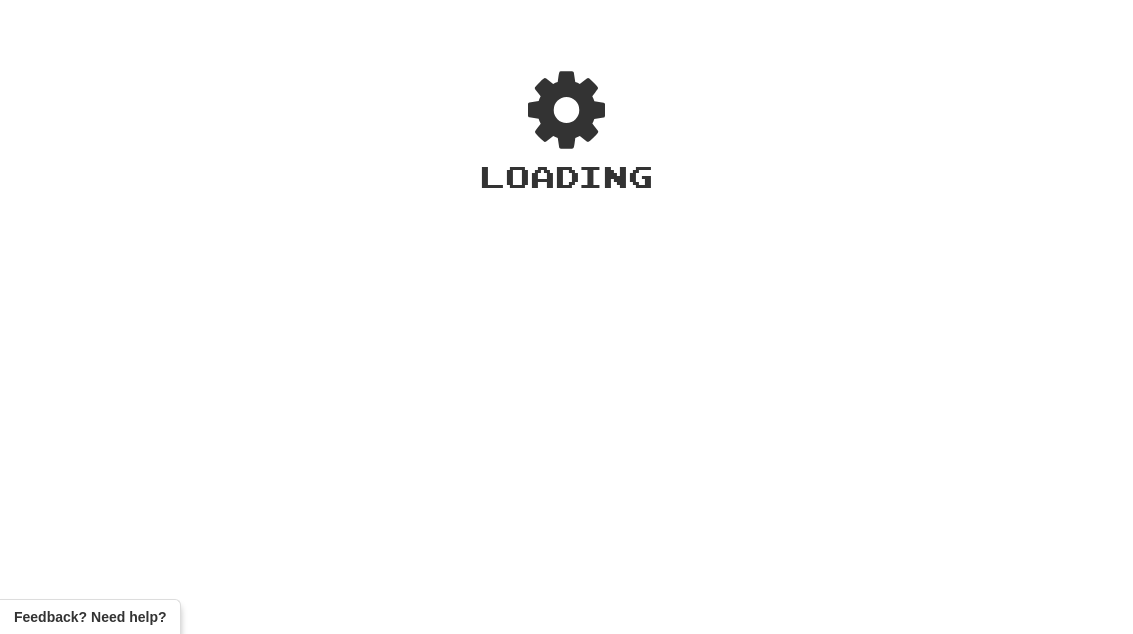 scroll, scrollTop: 0, scrollLeft: 0, axis: both 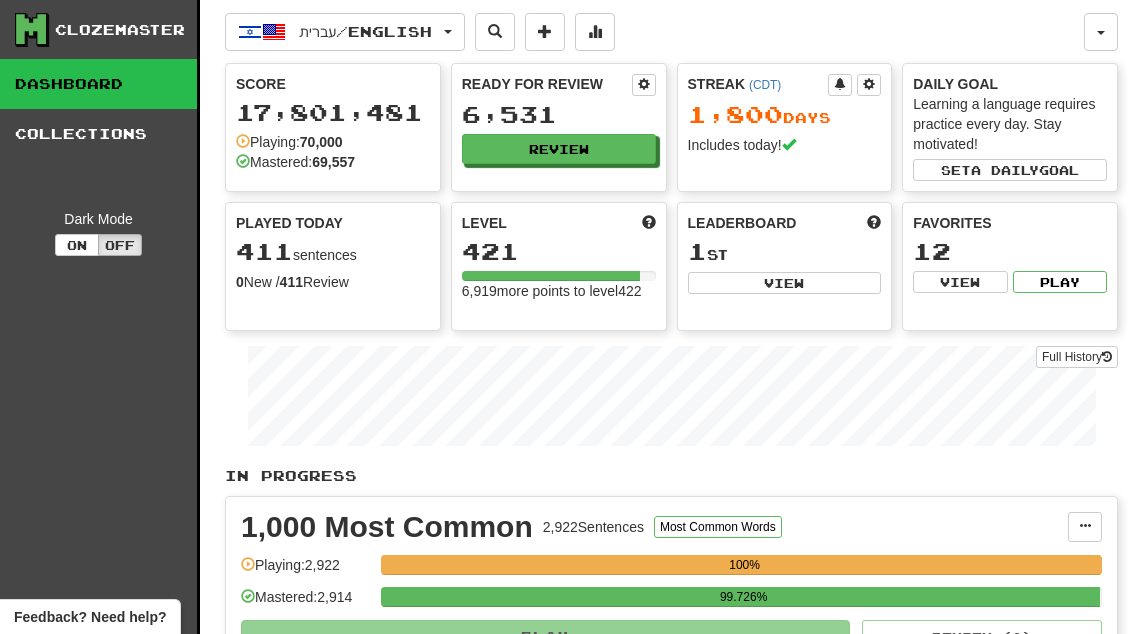 click on "View" at bounding box center (785, 283) 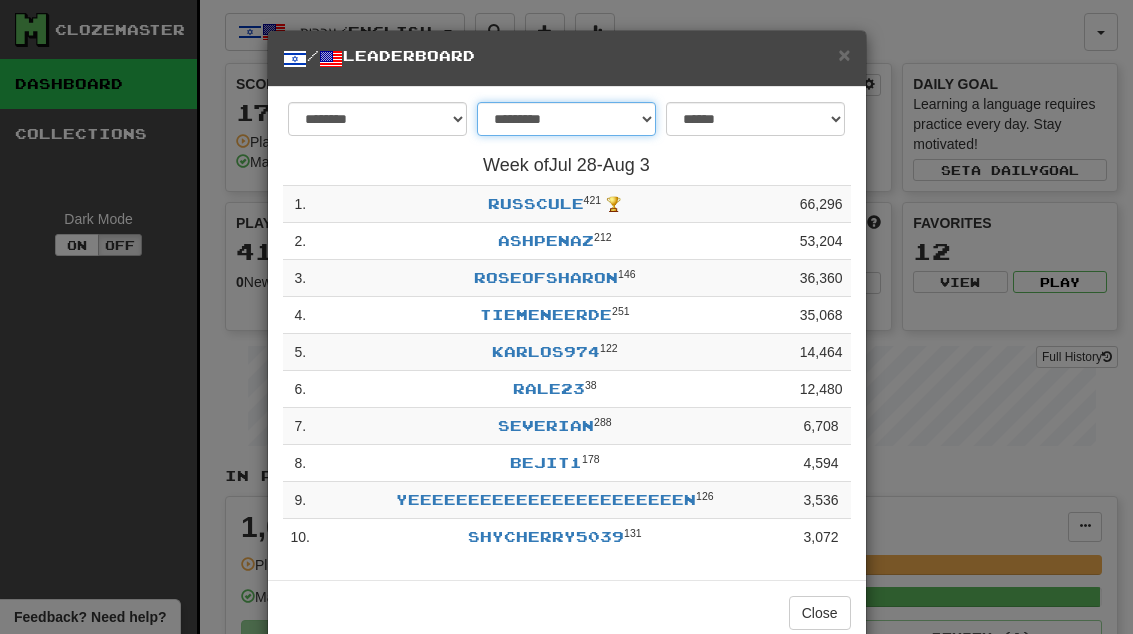 click on "**********" at bounding box center (566, 119) 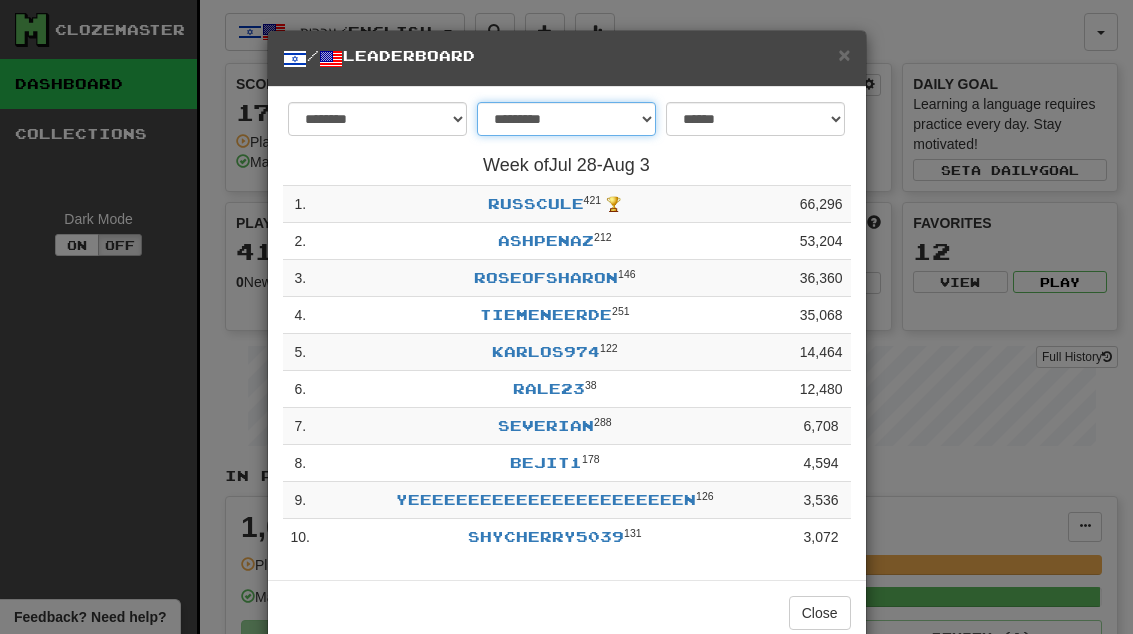 select on "*******" 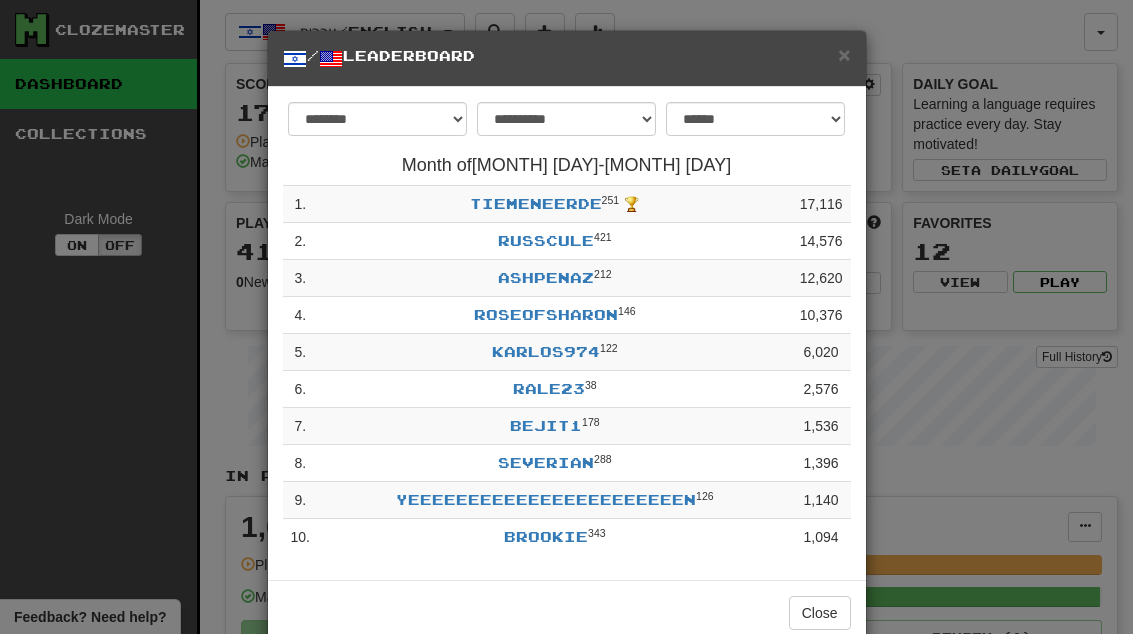 click on "Close" at bounding box center (820, 613) 